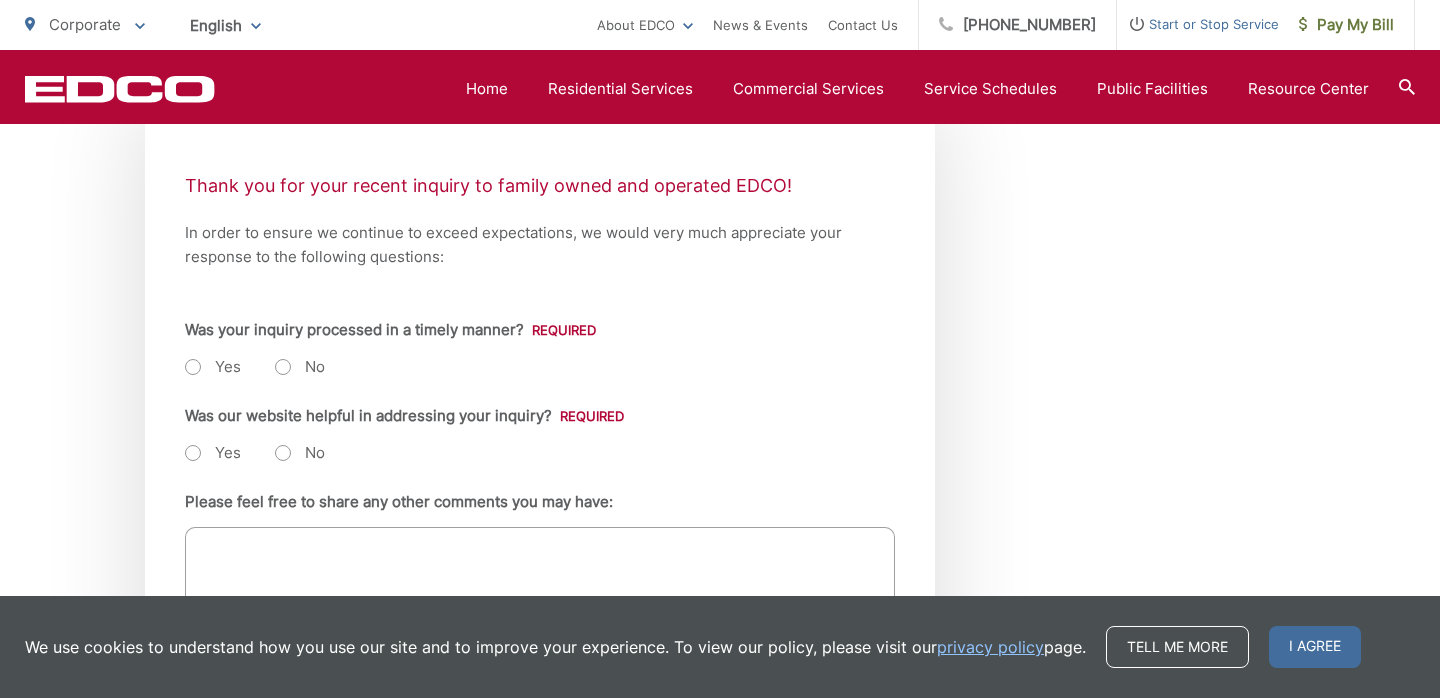 scroll, scrollTop: 415, scrollLeft: 0, axis: vertical 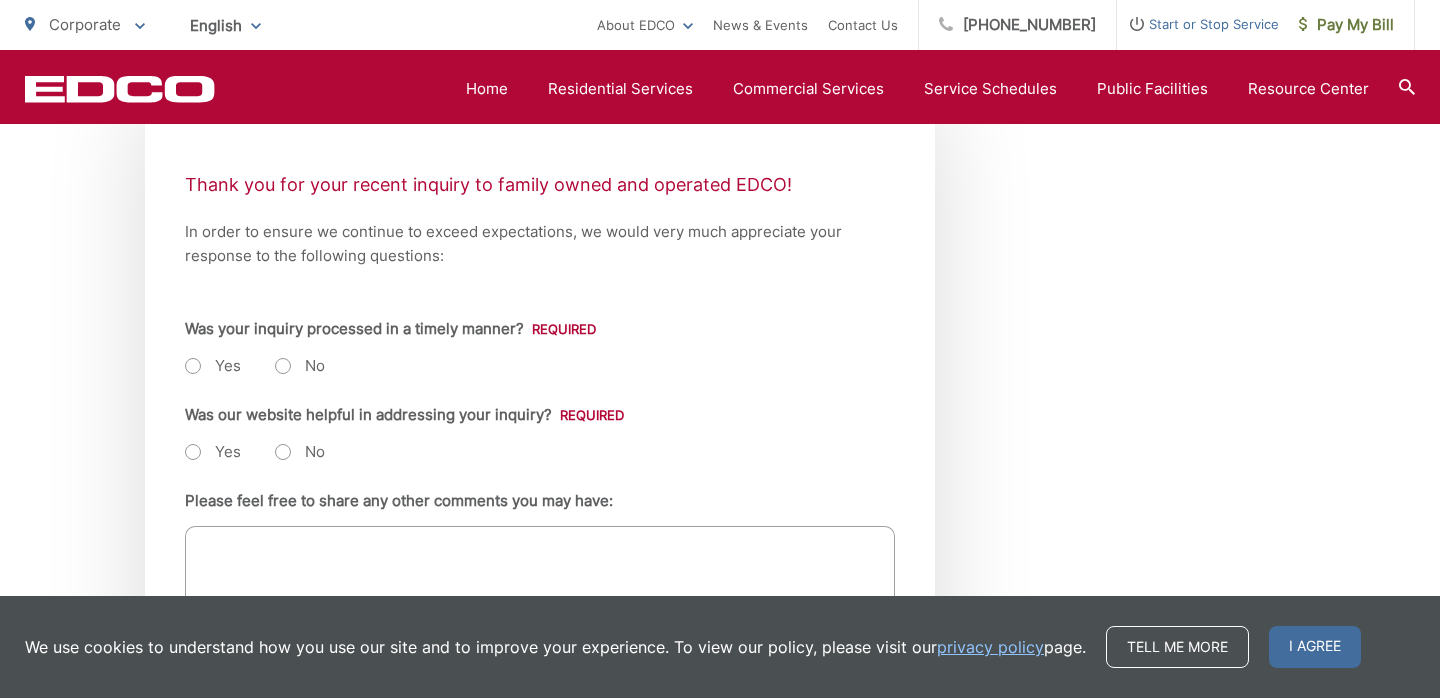 click on "Yes" at bounding box center [213, 366] 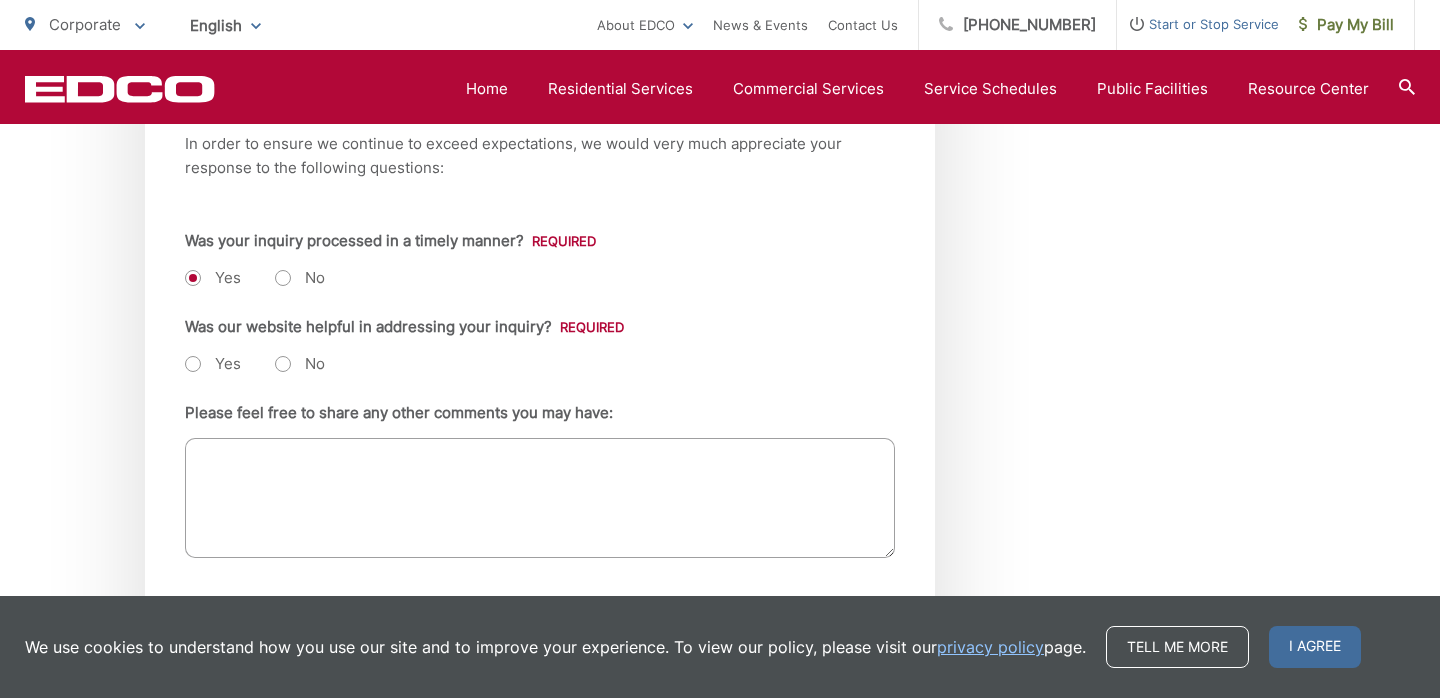 click on "Yes" at bounding box center [213, 364] 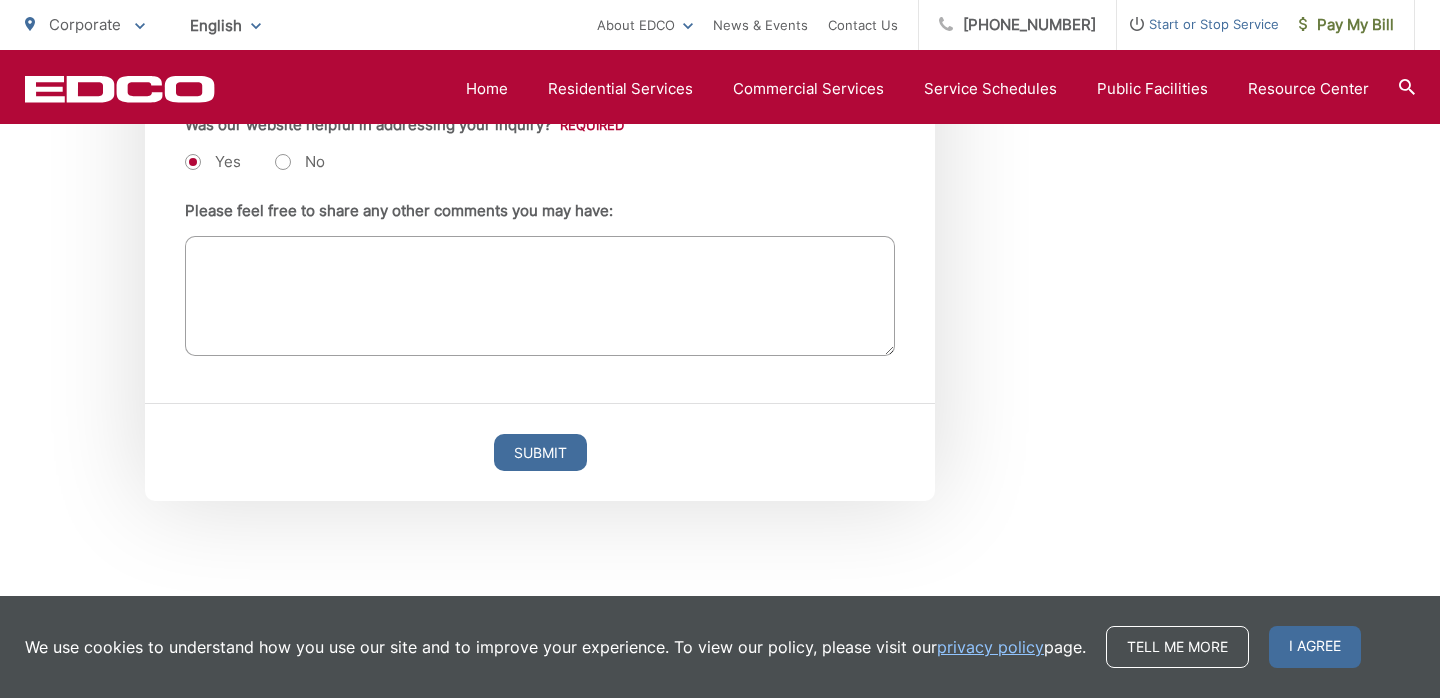 scroll, scrollTop: 711, scrollLeft: 0, axis: vertical 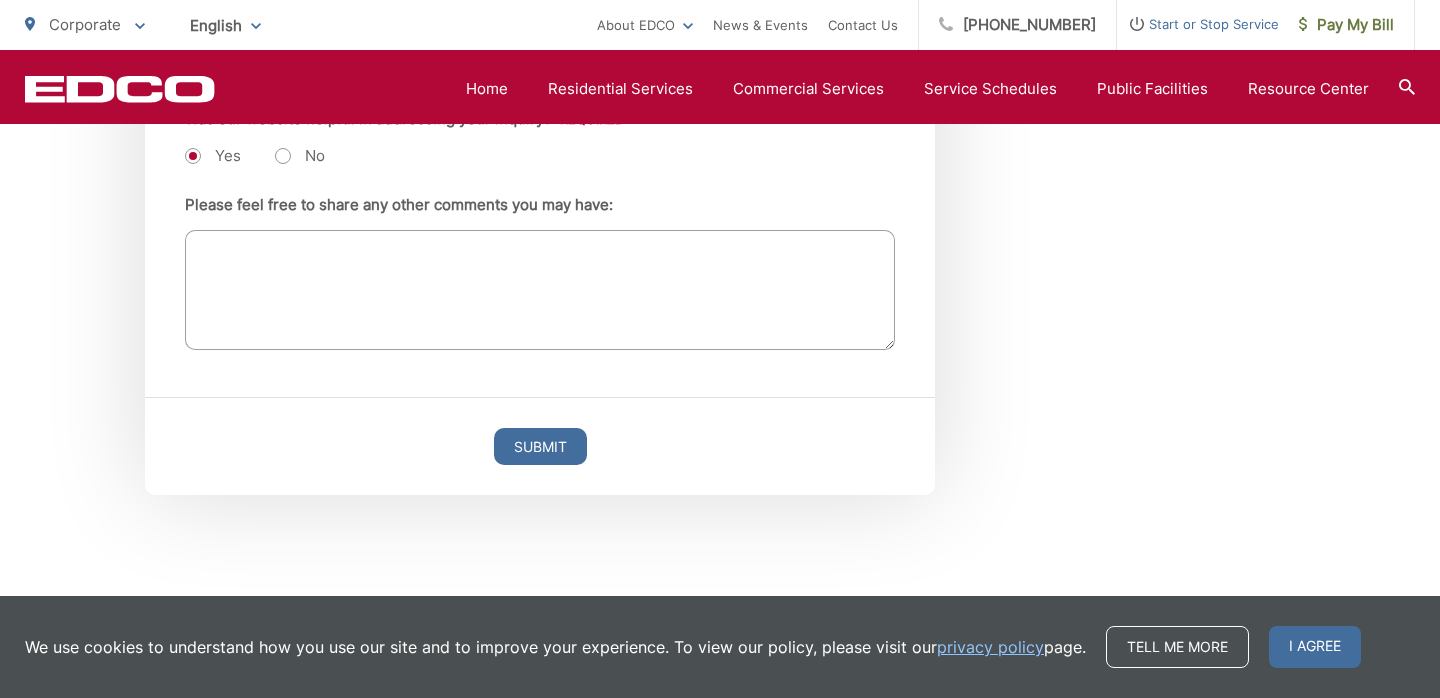 click on "Please feel free to share any other comments you may have:" at bounding box center [540, 290] 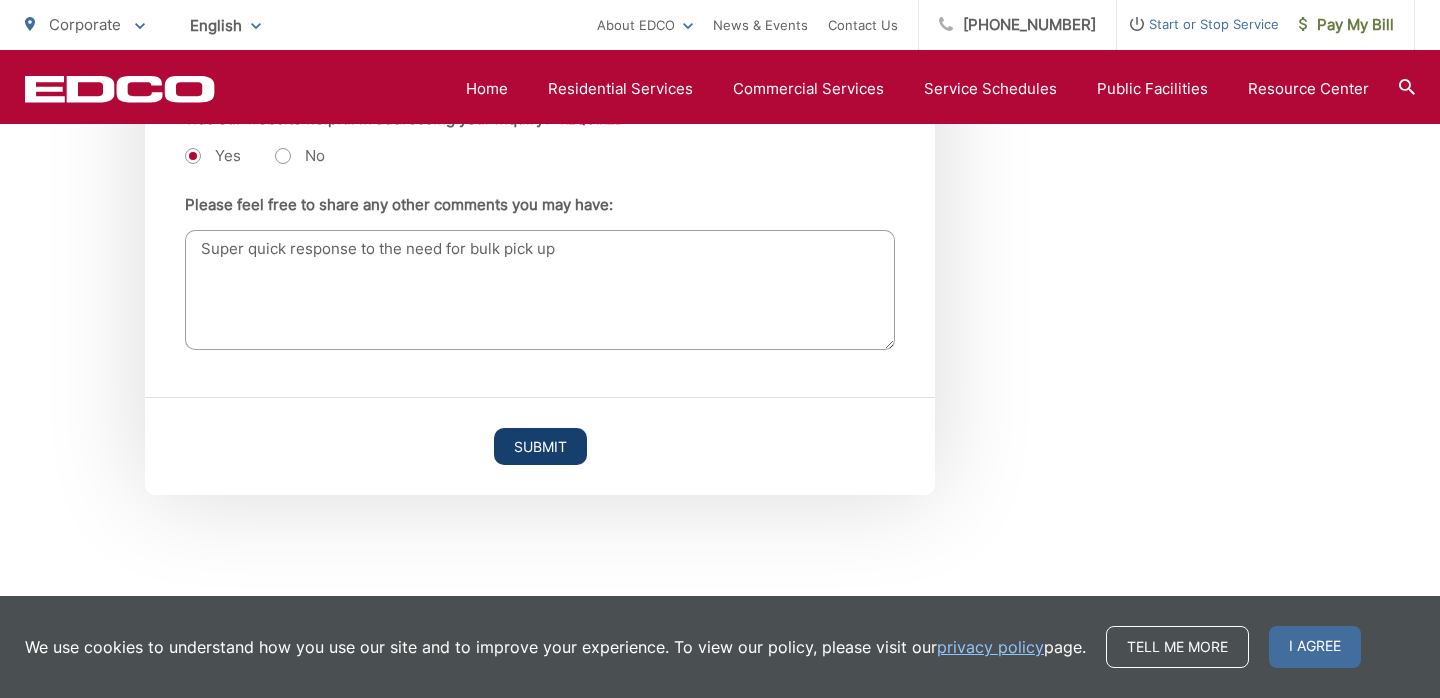 type on "Super quick response to the need for bulk pick up" 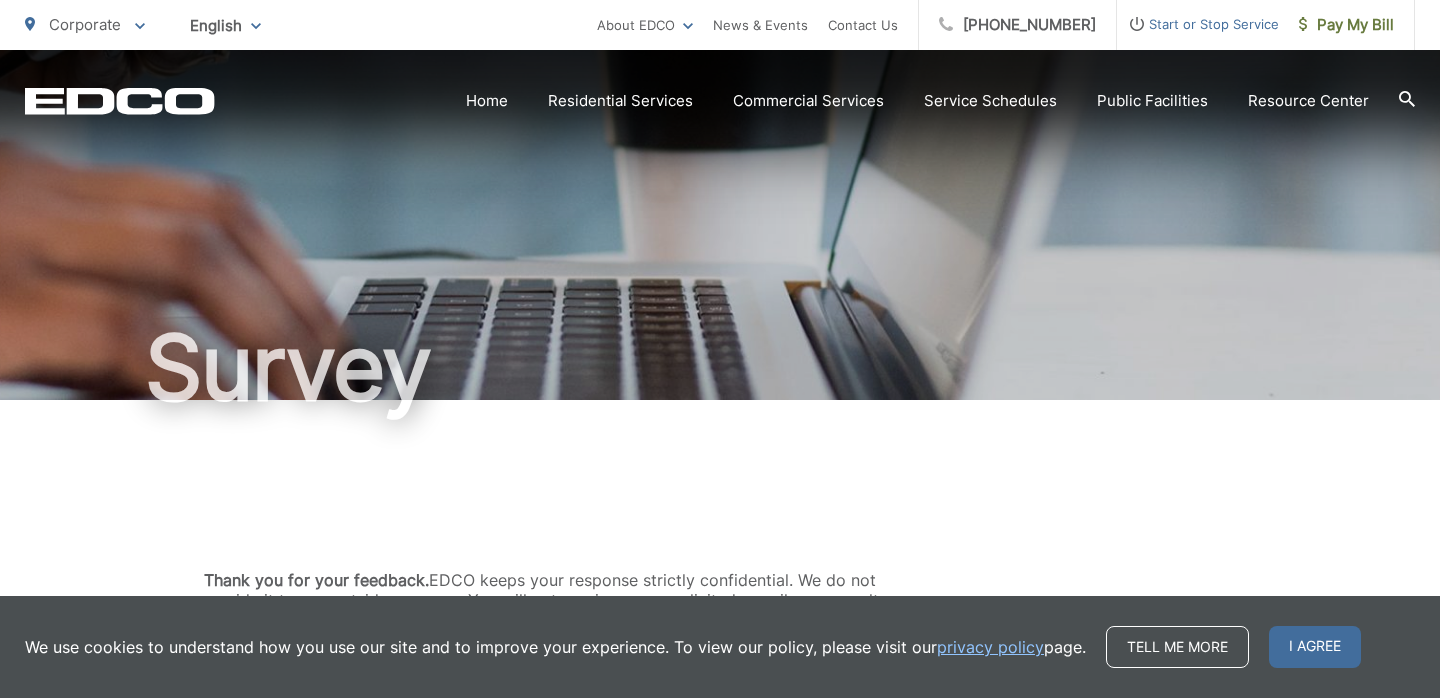 scroll, scrollTop: 0, scrollLeft: 0, axis: both 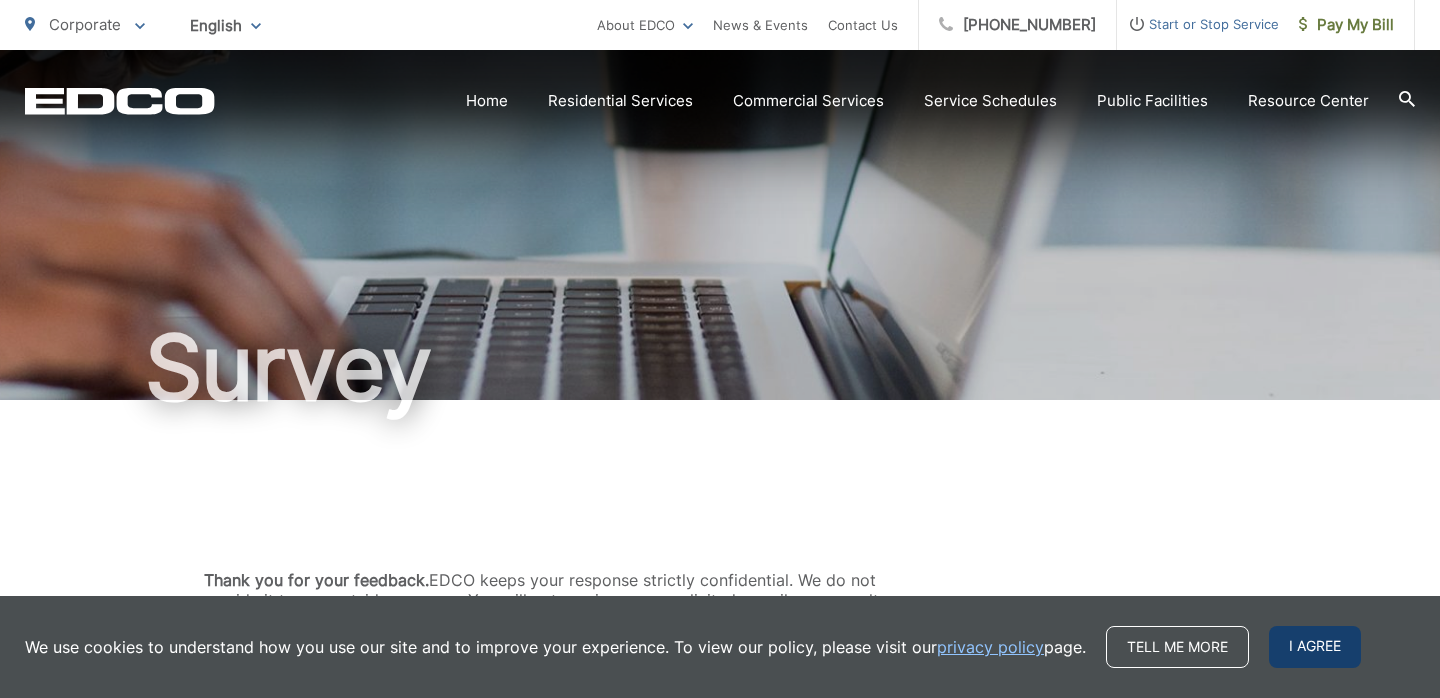 click on "I agree" at bounding box center [1315, 647] 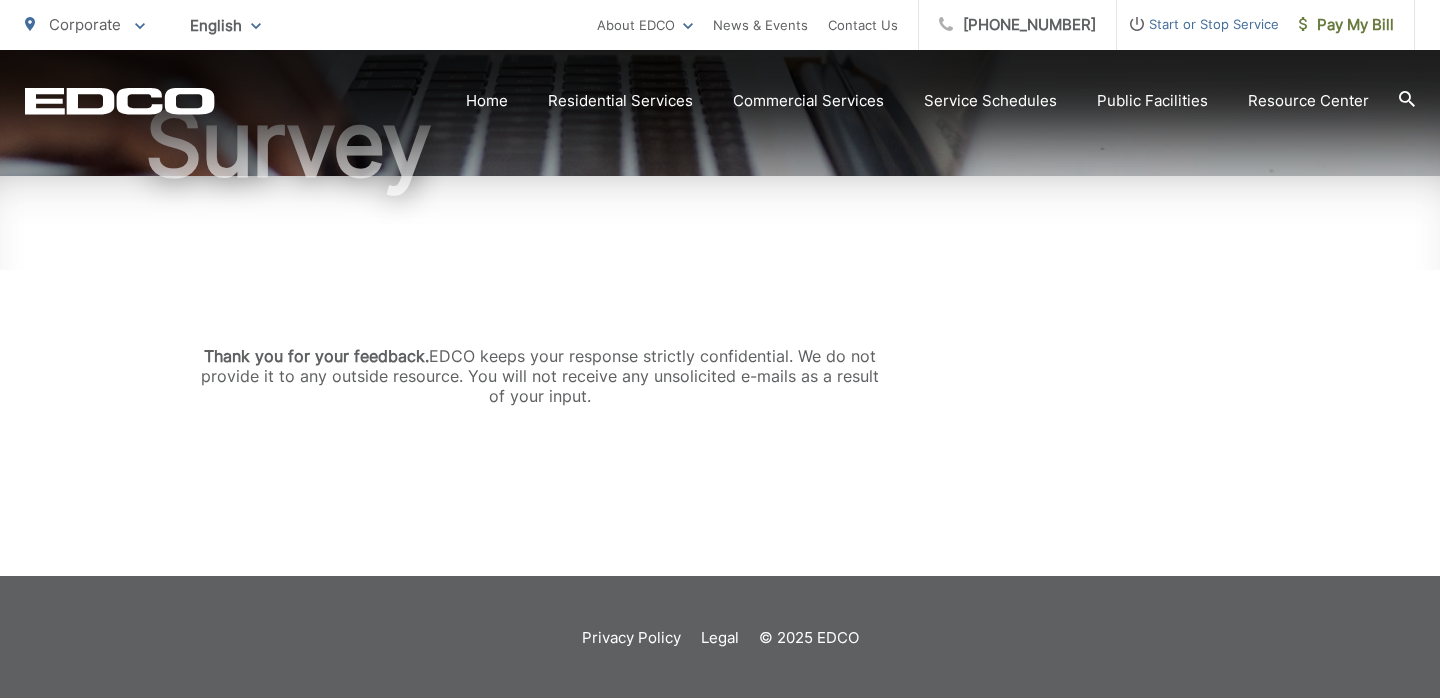 scroll, scrollTop: 0, scrollLeft: 0, axis: both 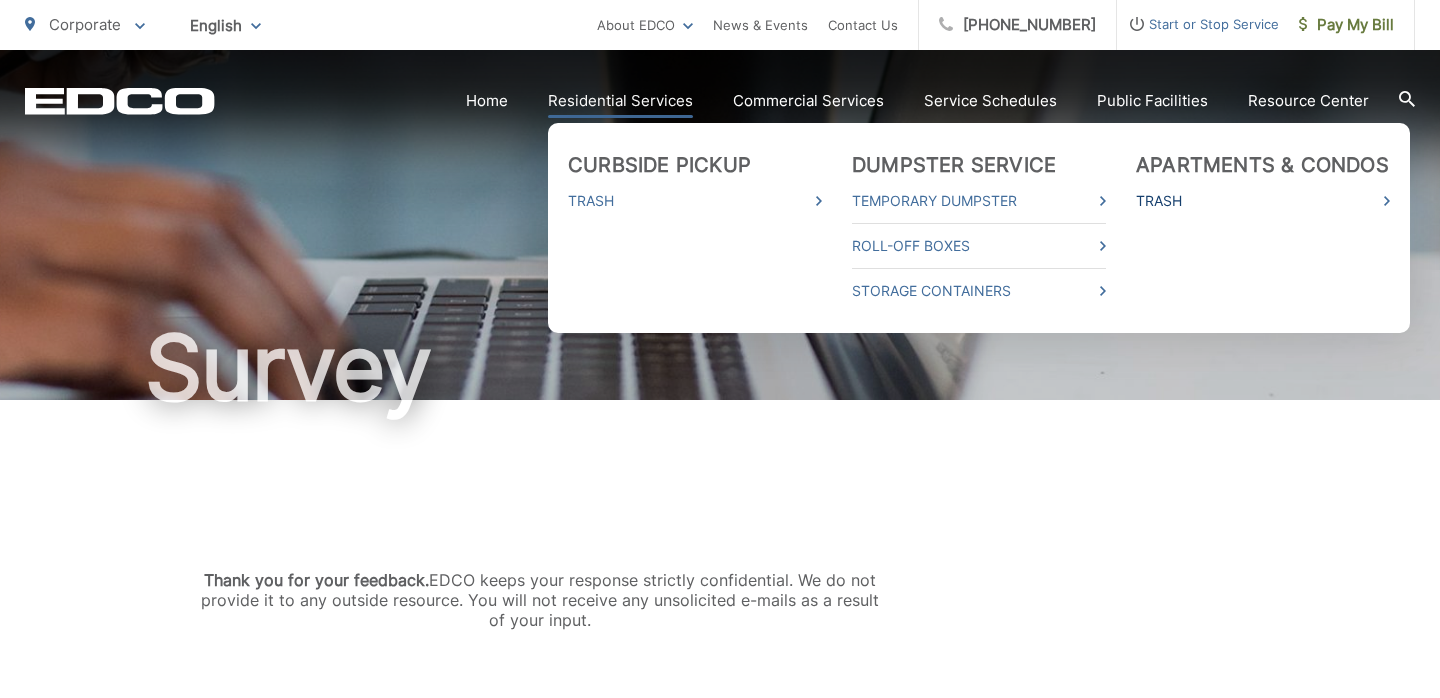 click on "Trash" at bounding box center [1263, 201] 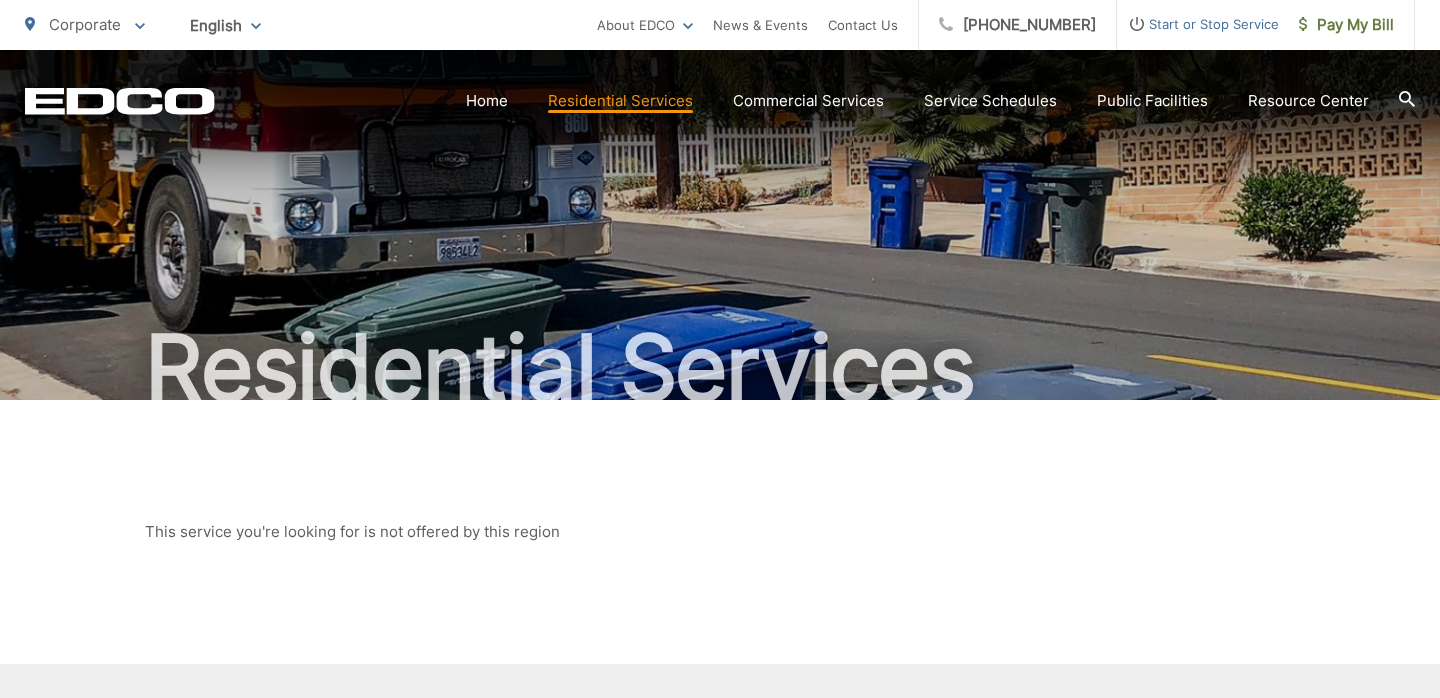 scroll, scrollTop: 0, scrollLeft: 0, axis: both 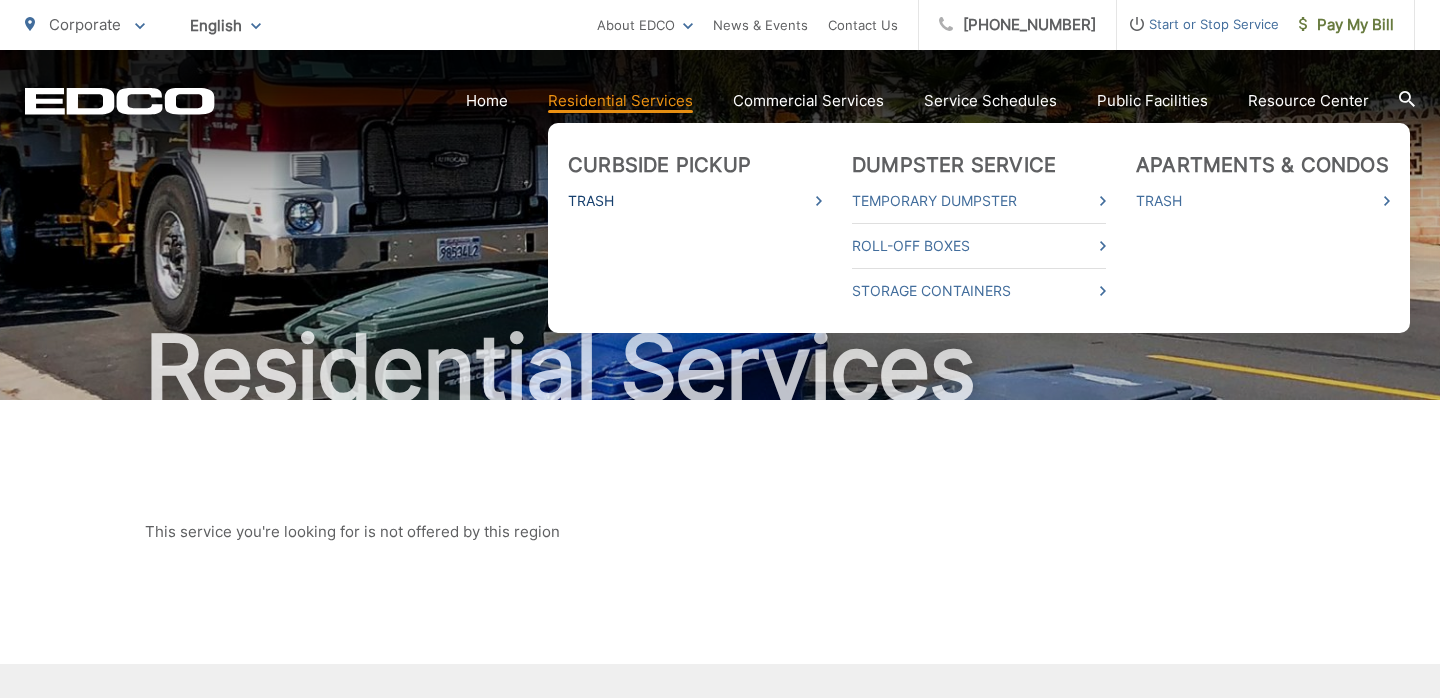 click on "Trash" at bounding box center (695, 201) 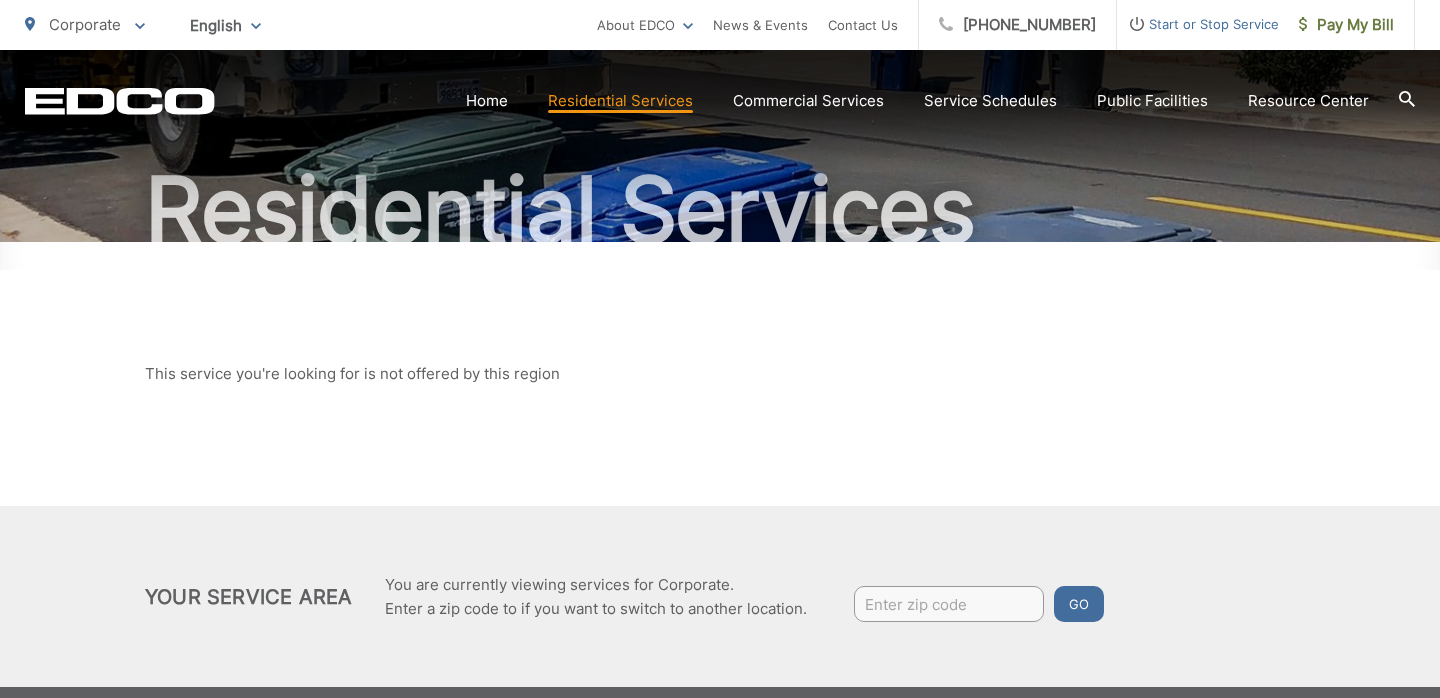 scroll, scrollTop: 271, scrollLeft: 0, axis: vertical 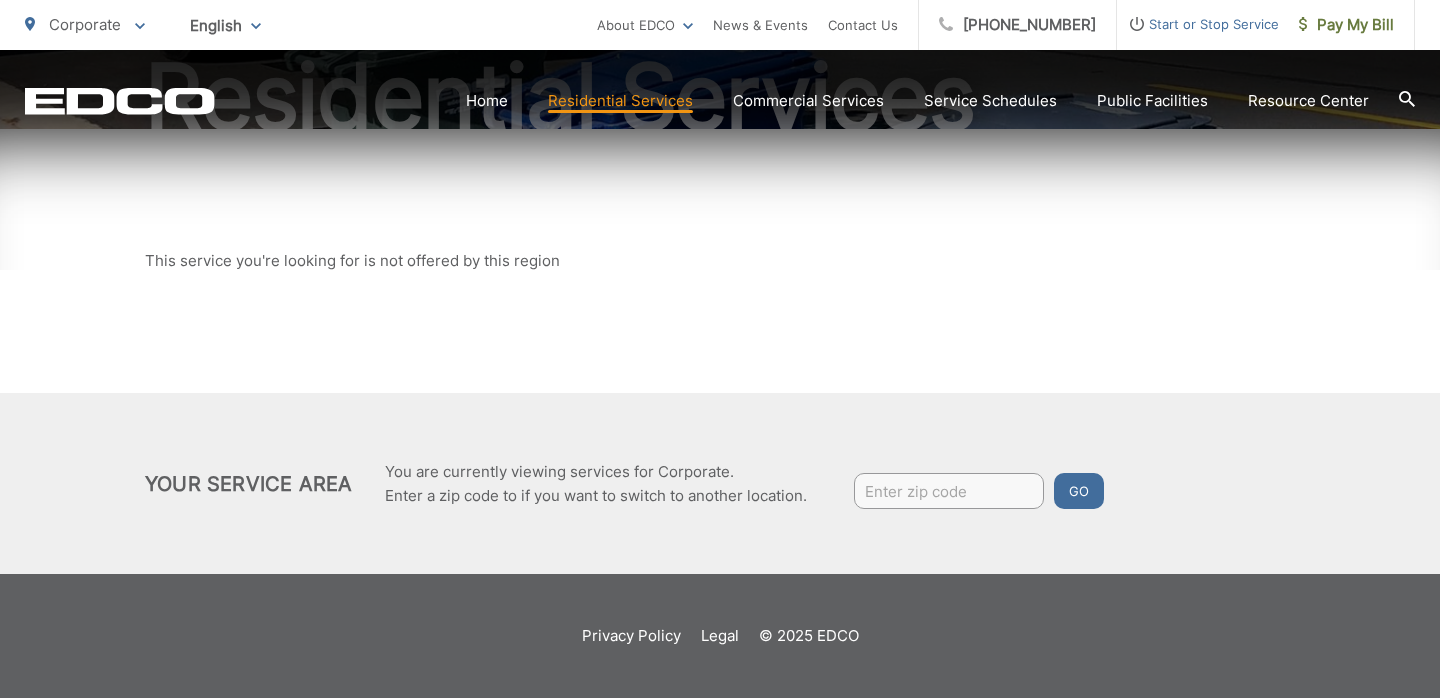 click at bounding box center [949, 491] 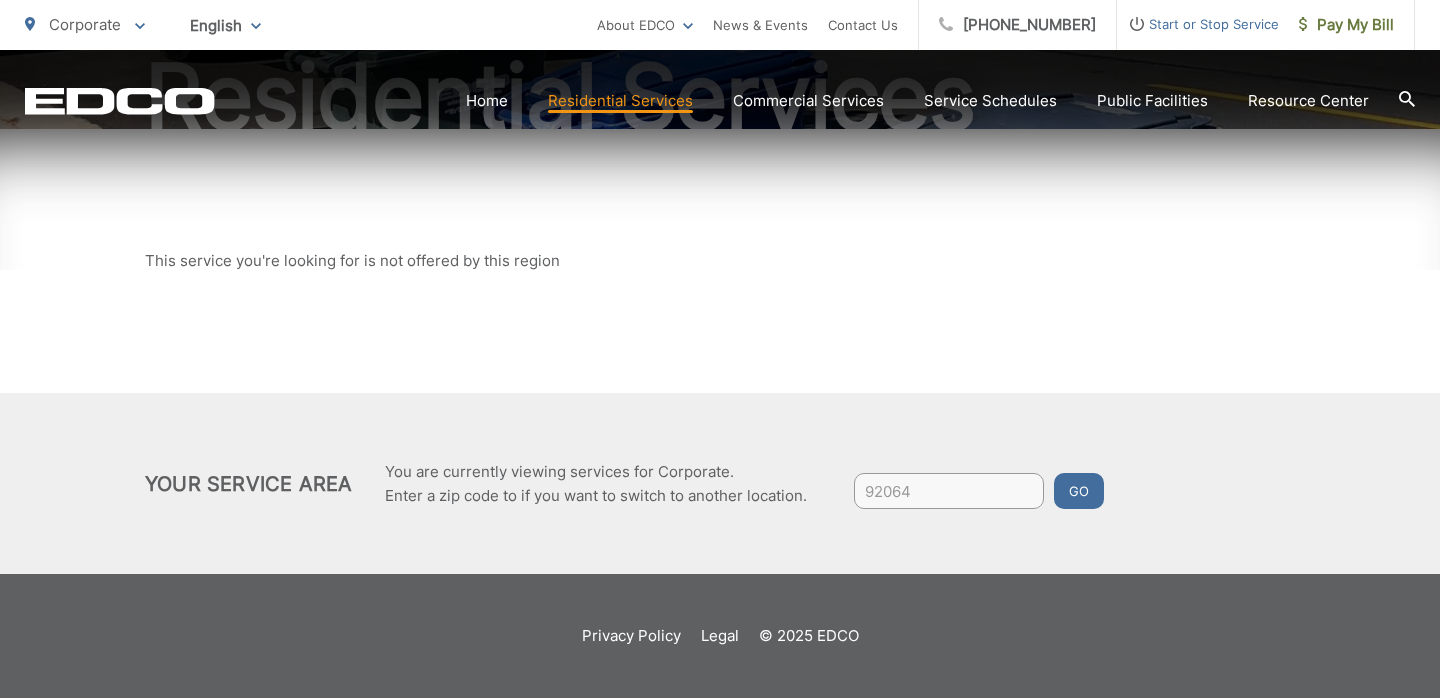 type on "92064" 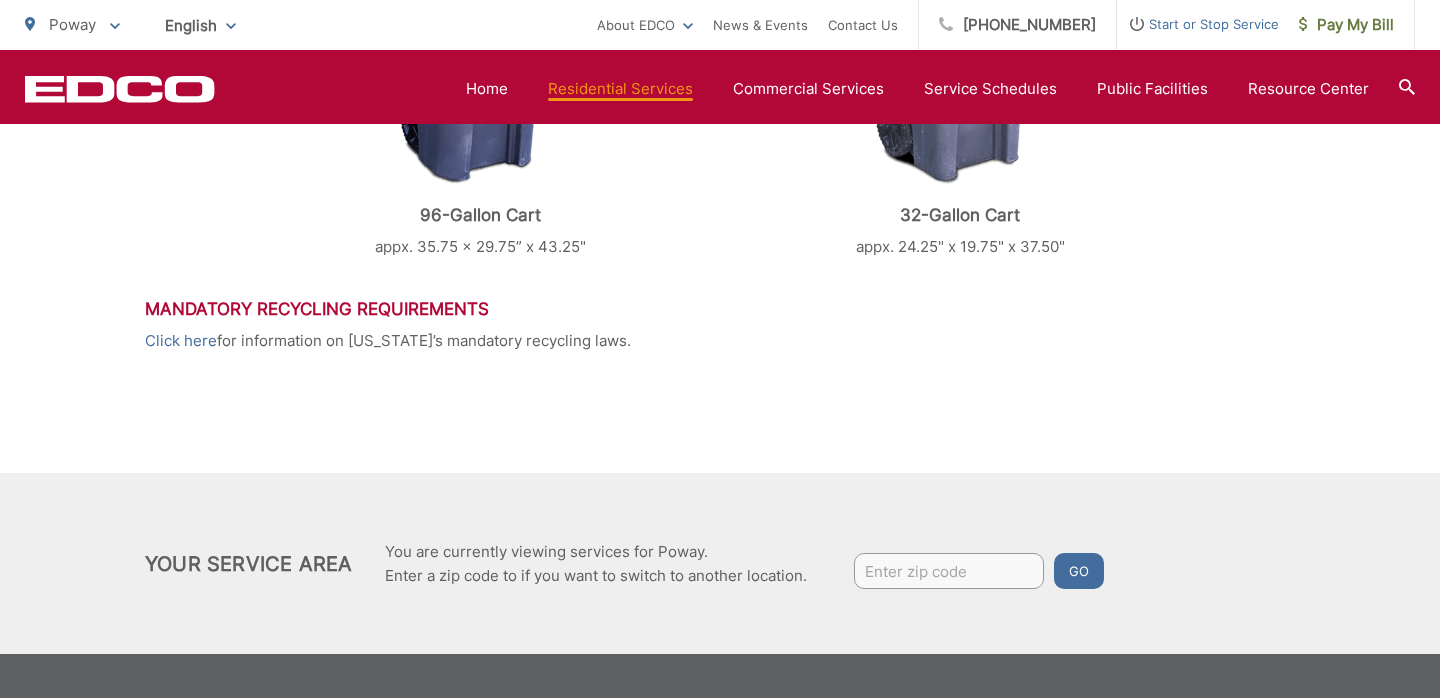 scroll, scrollTop: 1058, scrollLeft: 0, axis: vertical 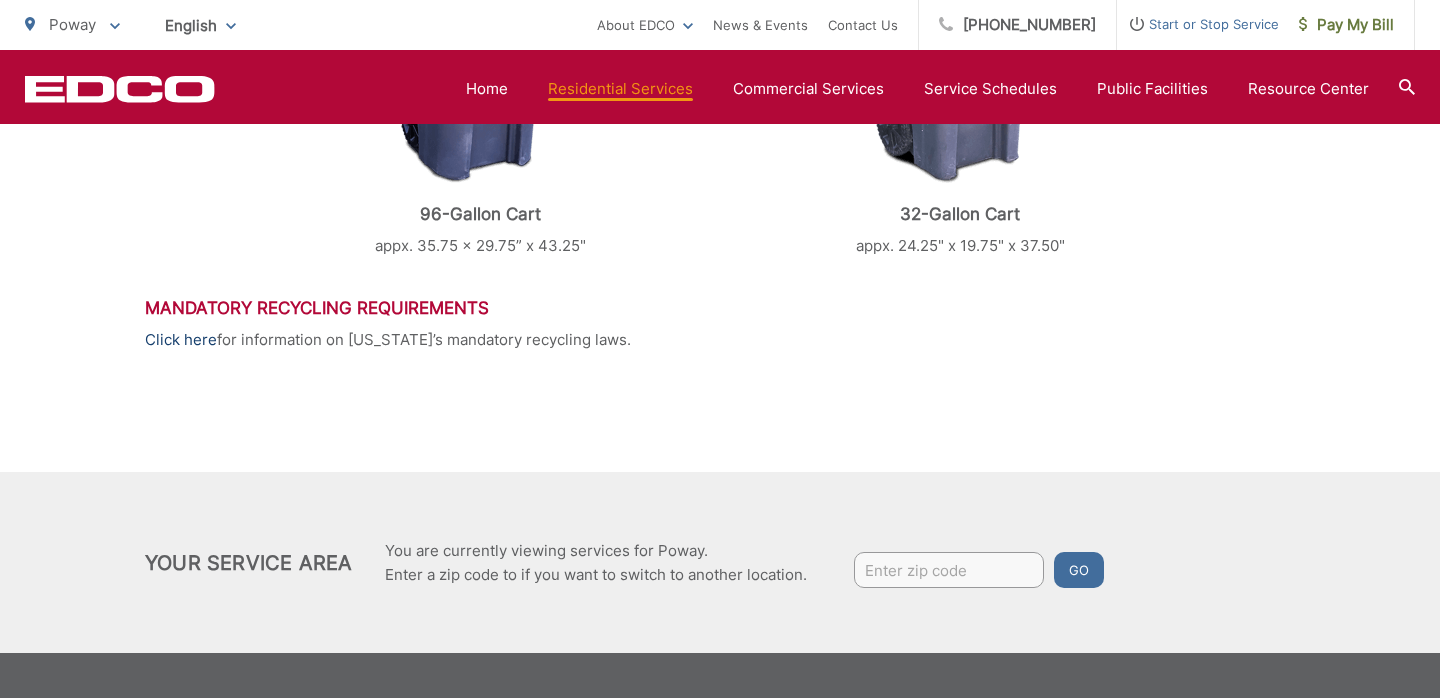 click on "Click here" at bounding box center [181, 340] 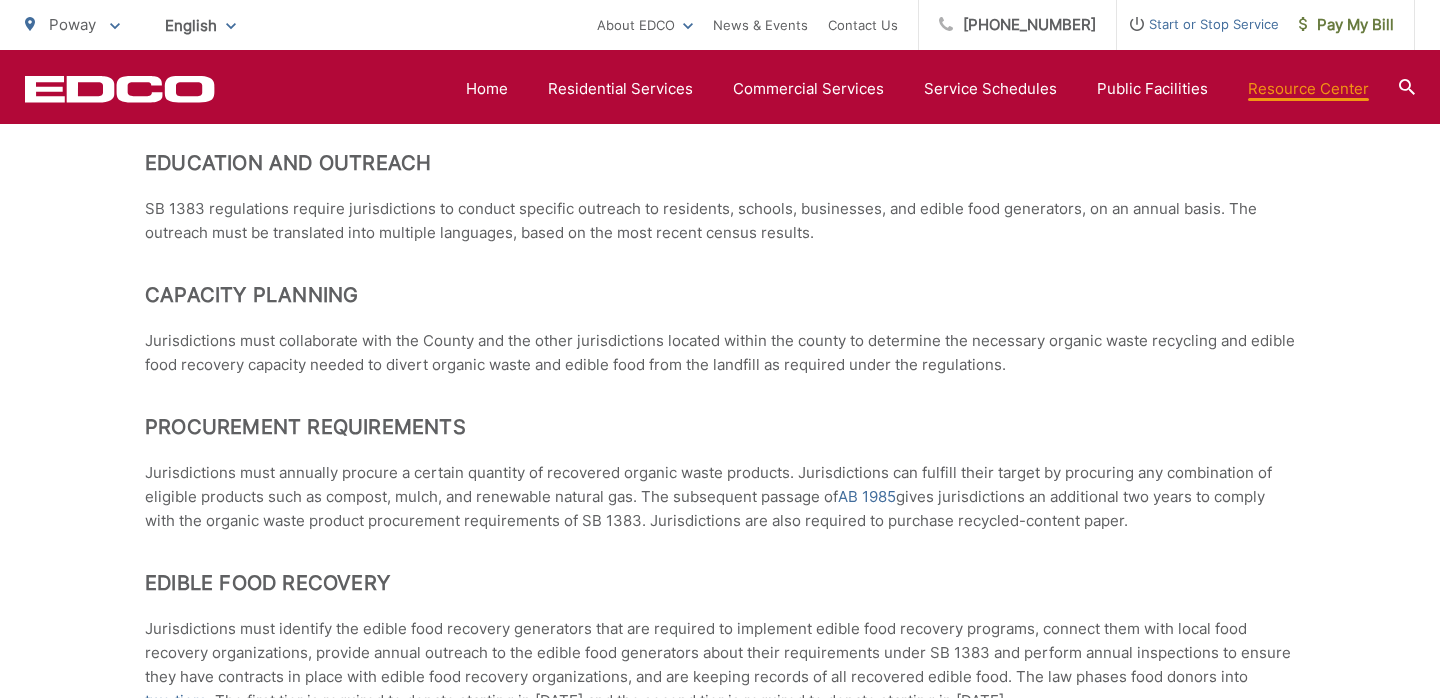 scroll, scrollTop: 1469, scrollLeft: 0, axis: vertical 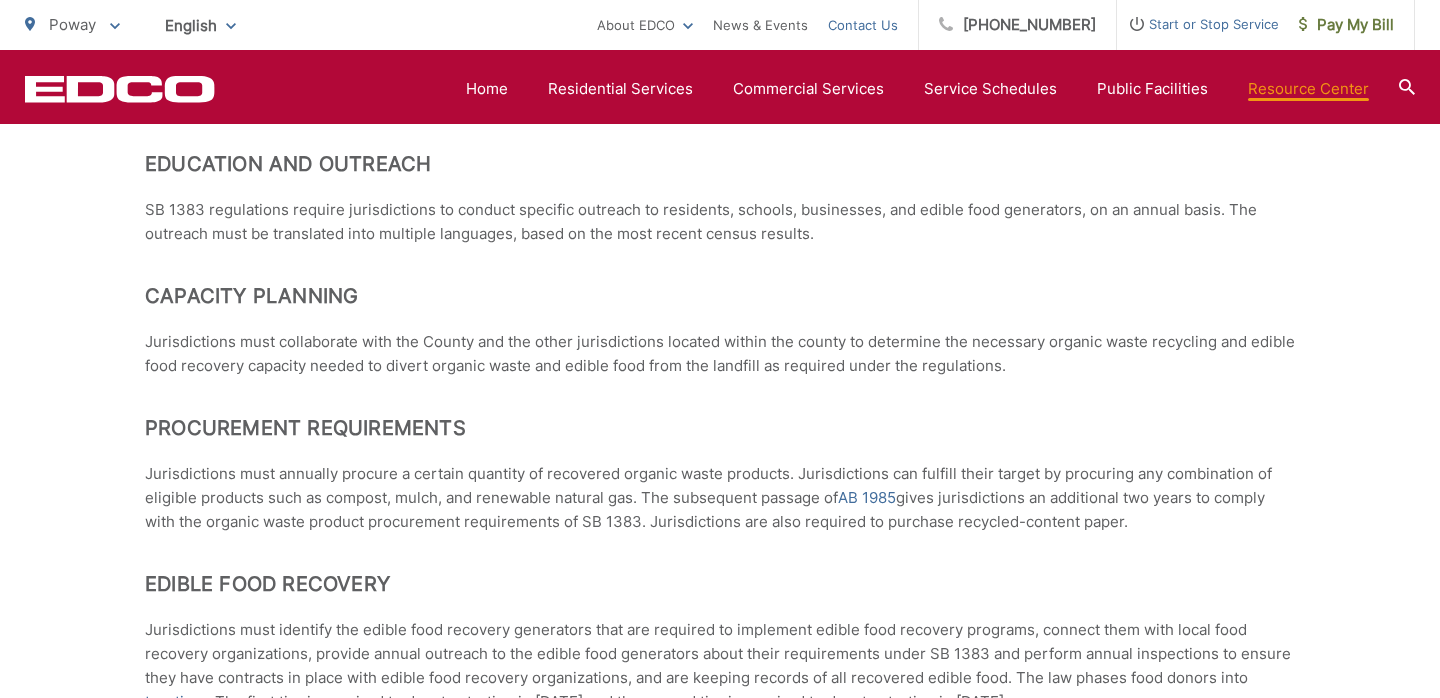 click on "Contact Us" at bounding box center [863, 25] 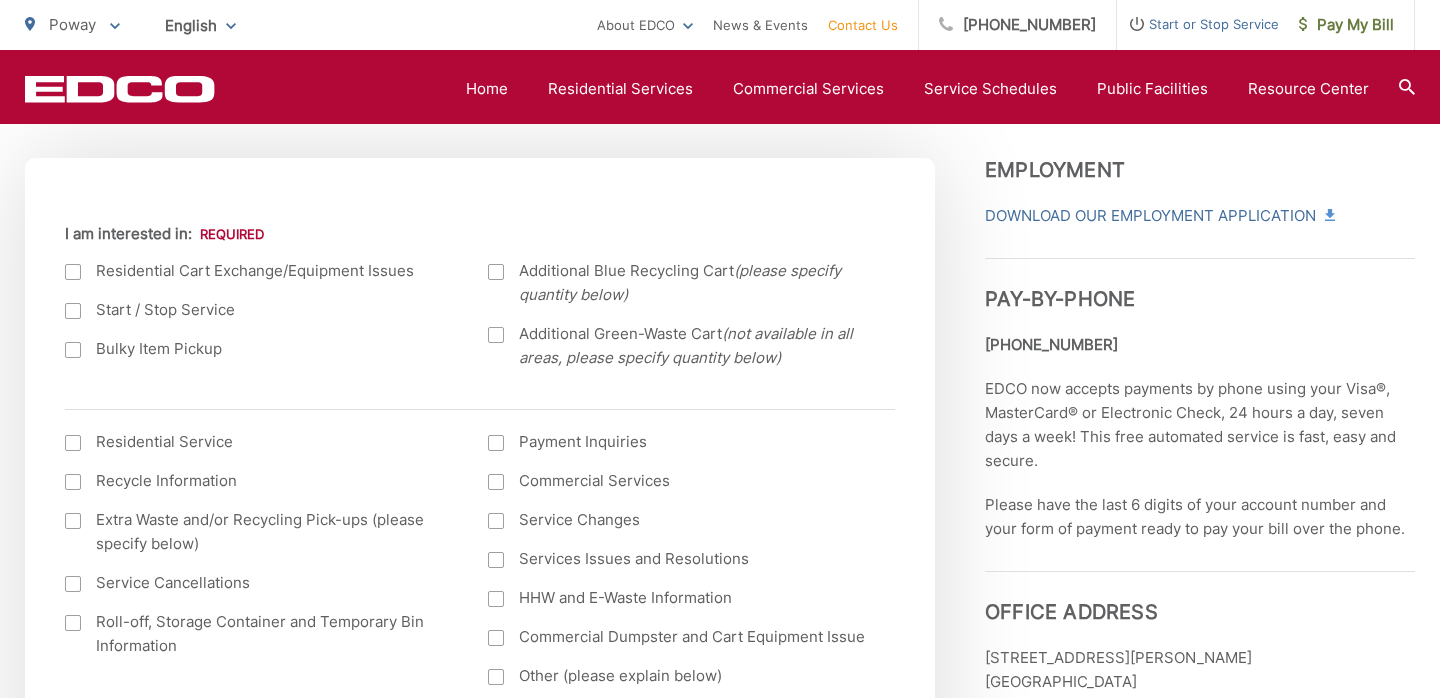 scroll, scrollTop: 683, scrollLeft: 0, axis: vertical 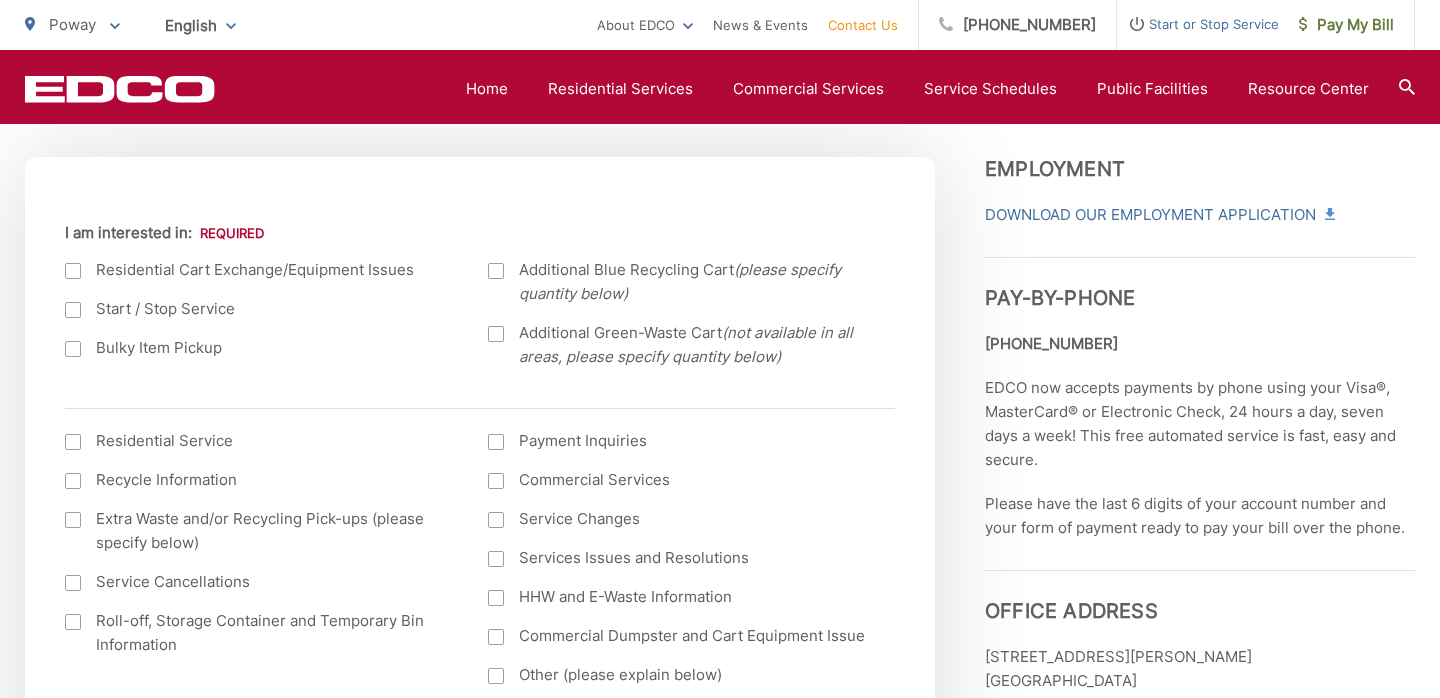 click at bounding box center (496, 271) 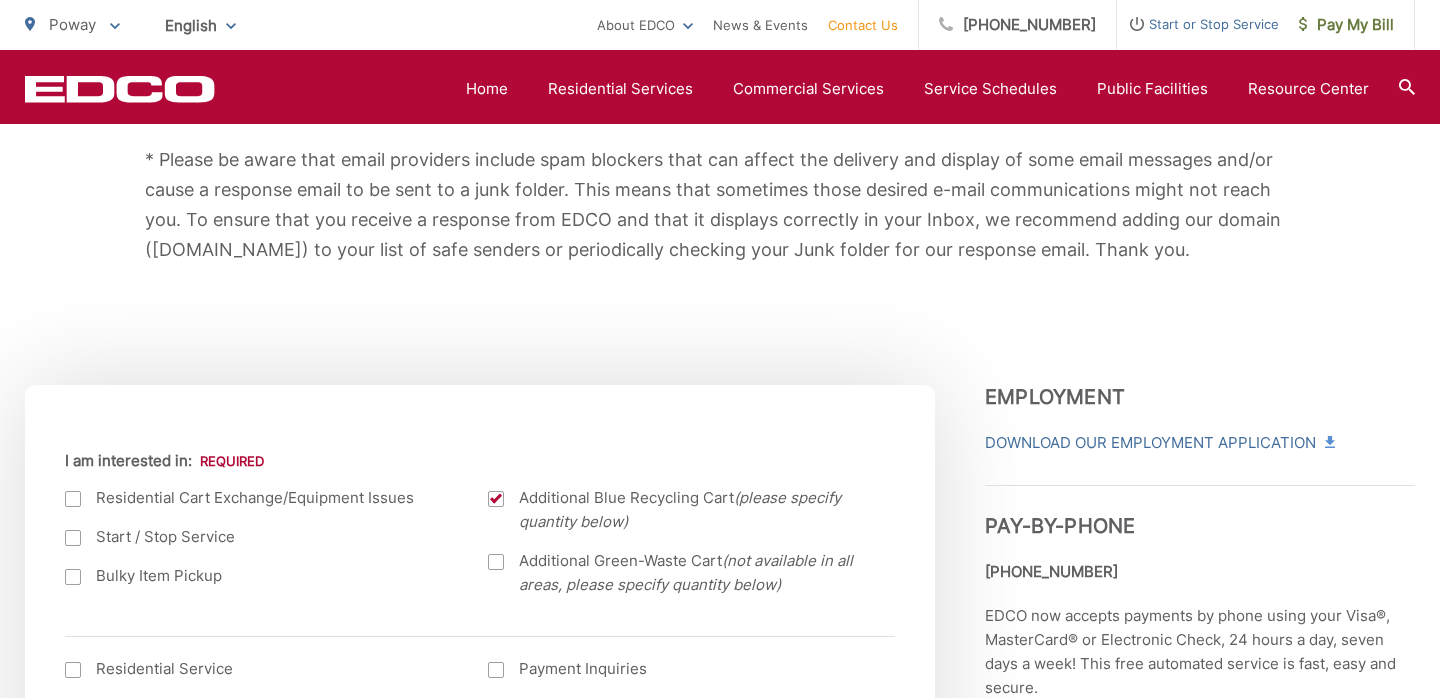 scroll, scrollTop: 432, scrollLeft: 0, axis: vertical 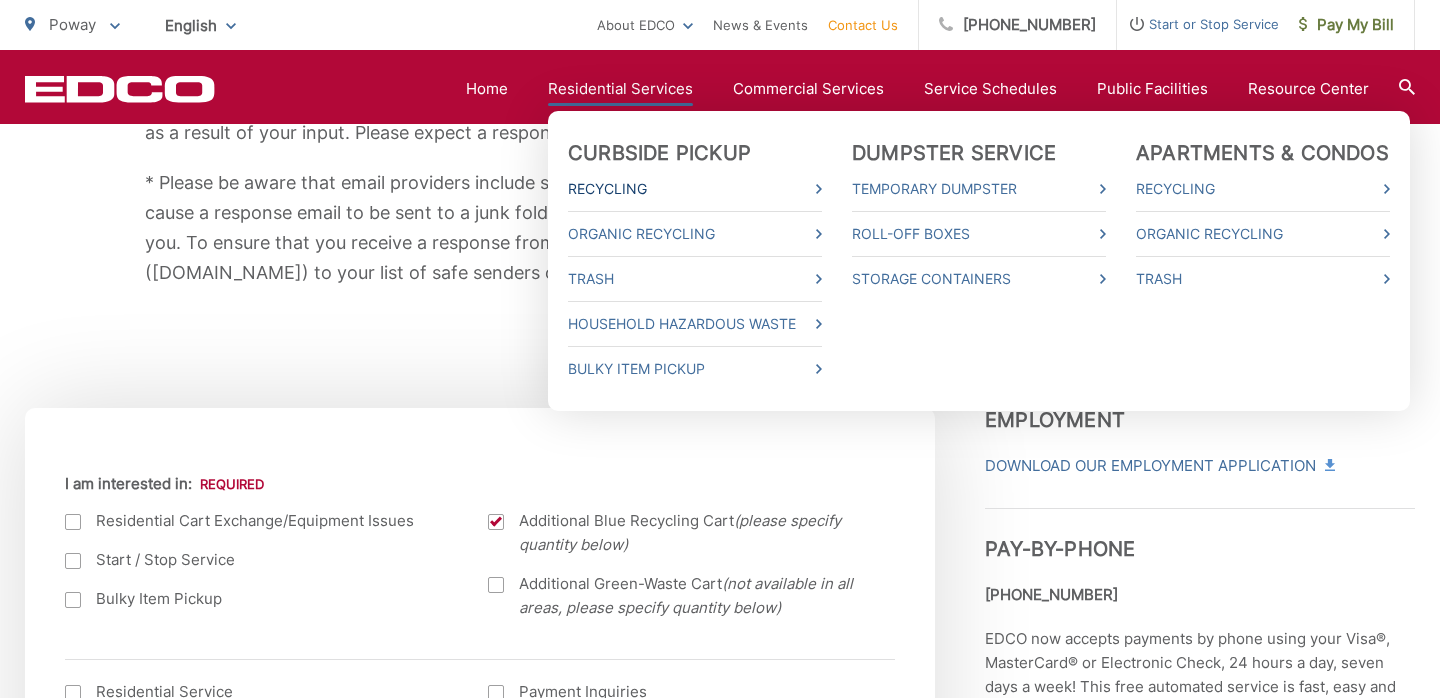 click on "Recycling" at bounding box center [695, 189] 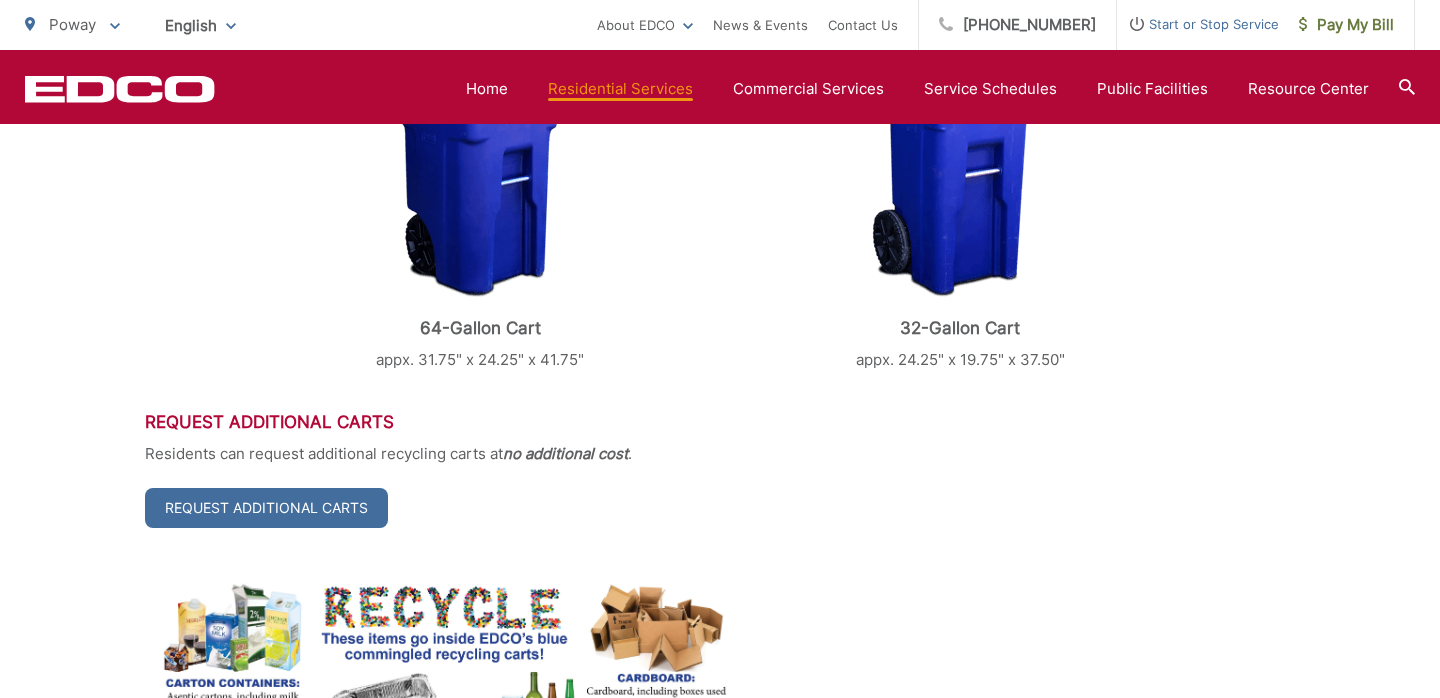 scroll, scrollTop: 730, scrollLeft: 0, axis: vertical 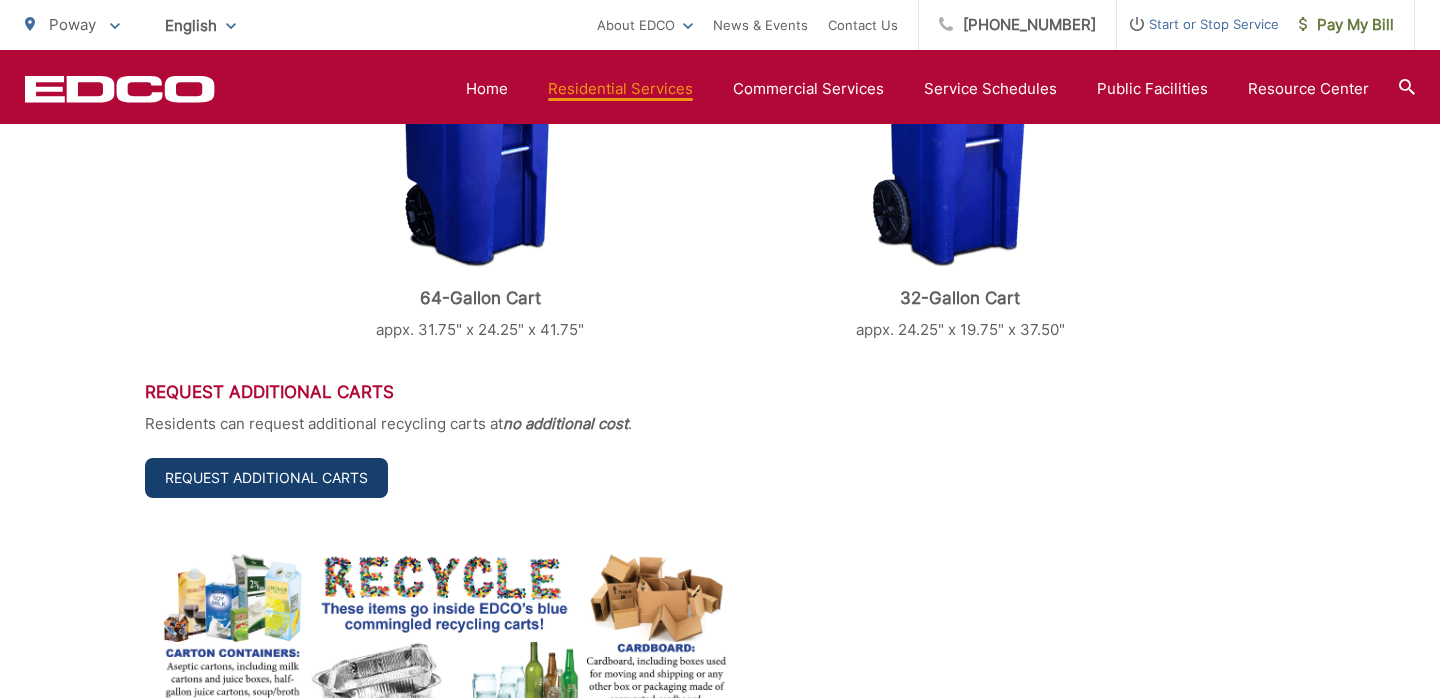 click on "Request Additional Carts" at bounding box center (266, 478) 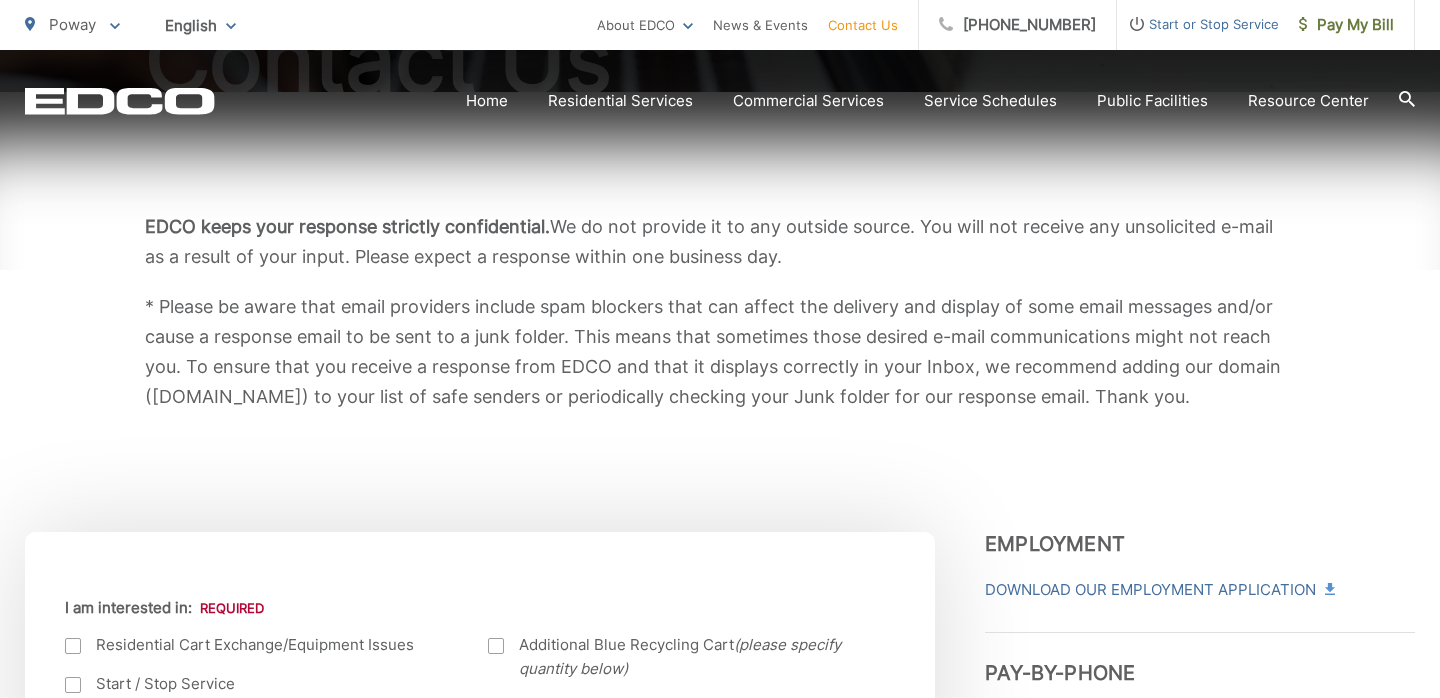 scroll, scrollTop: 477, scrollLeft: 0, axis: vertical 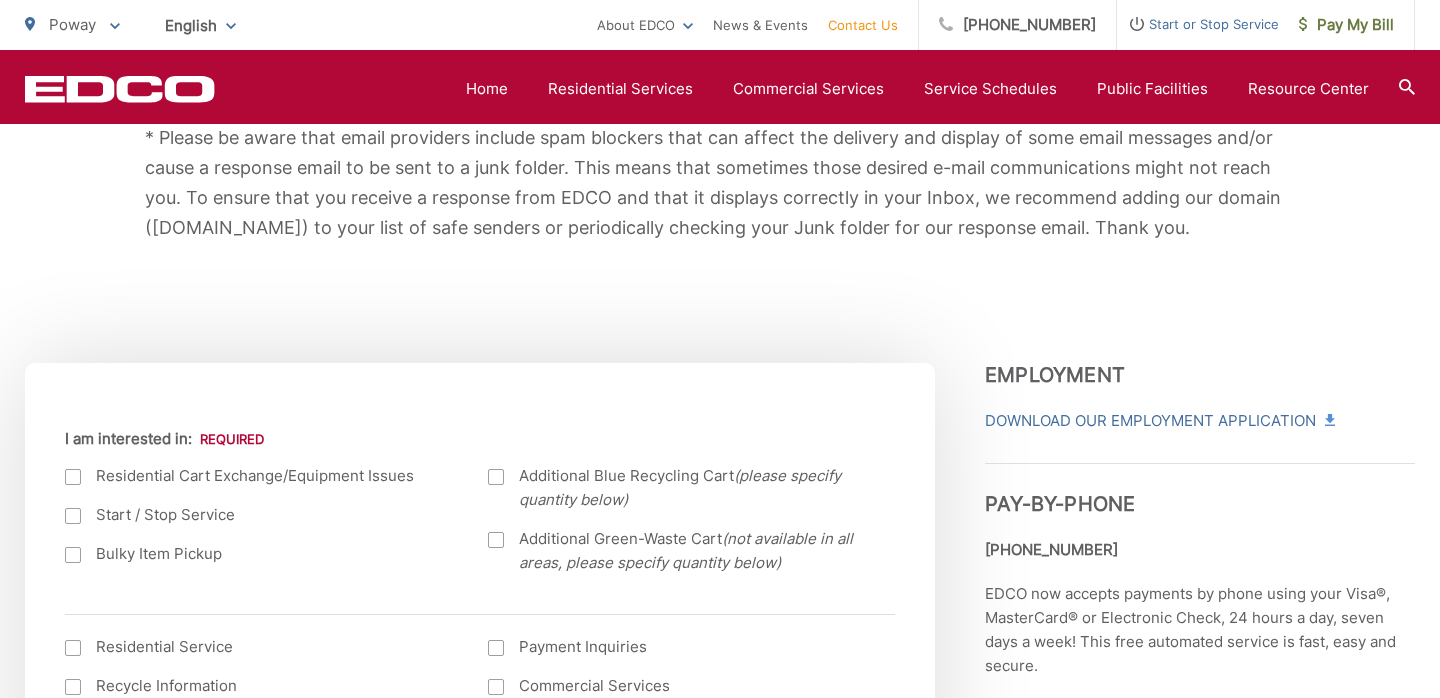click at bounding box center [496, 477] 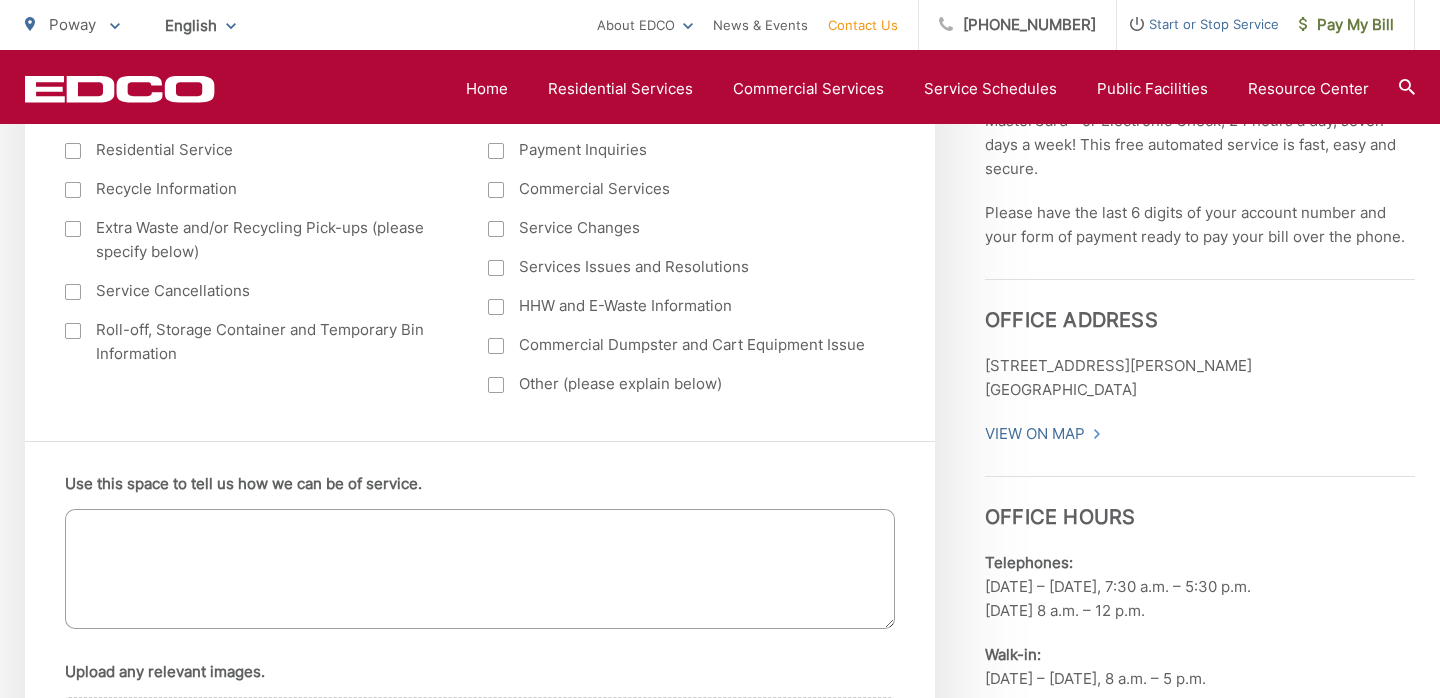 scroll, scrollTop: 1053, scrollLeft: 0, axis: vertical 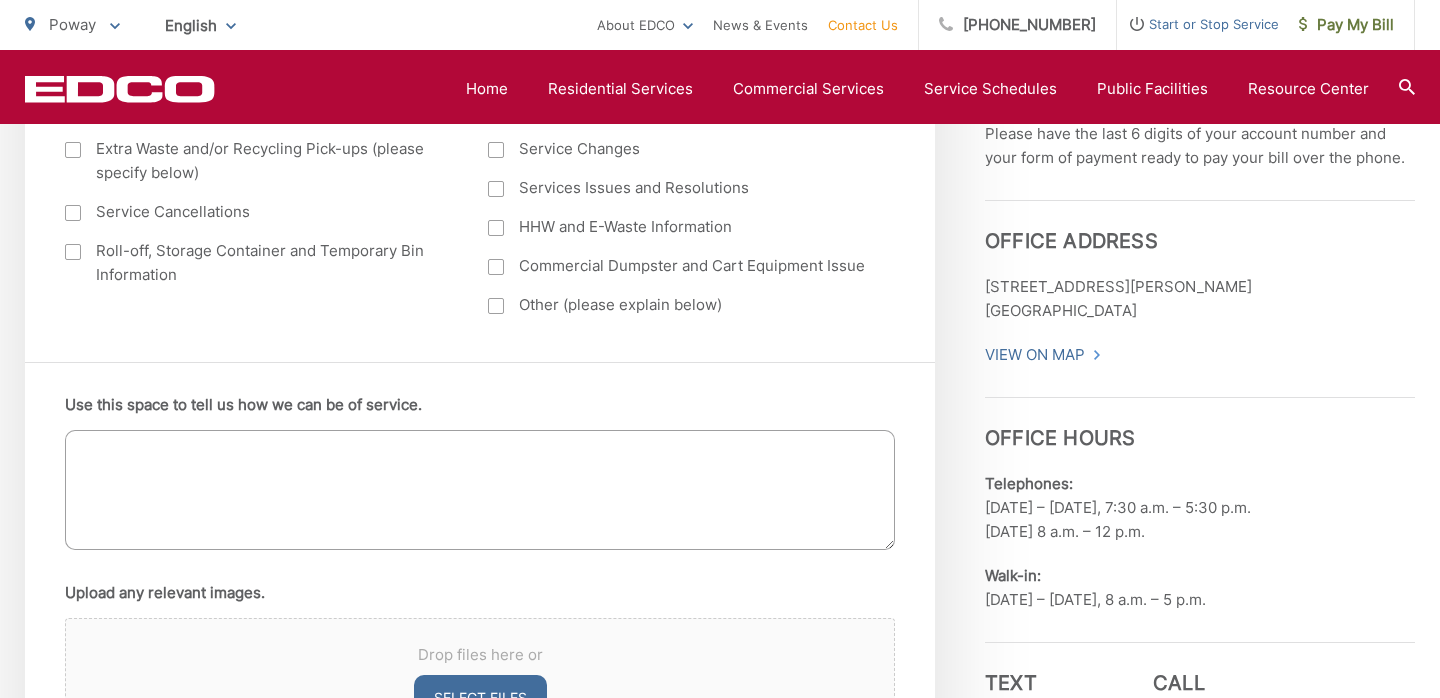 click on "Use this space to tell us how we can be of service." at bounding box center [480, 490] 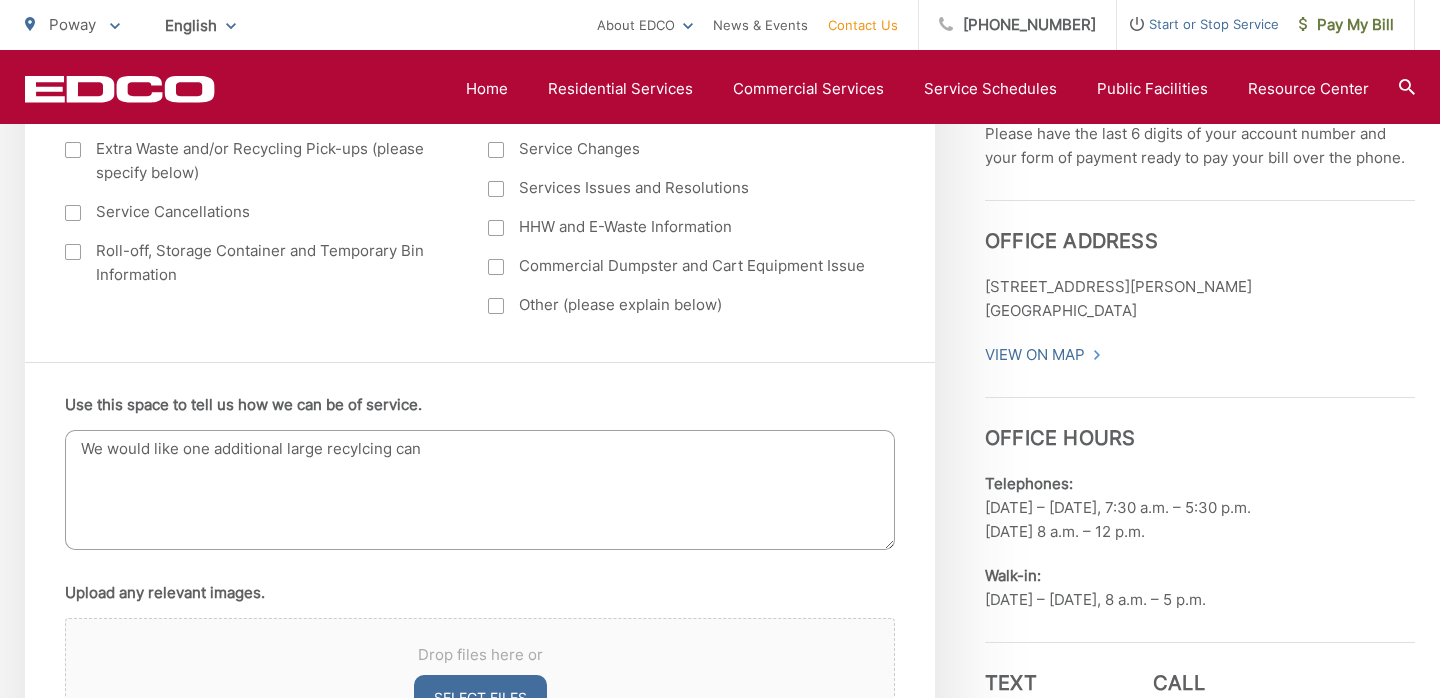 click on "We would like one additional large recylcing can" at bounding box center (480, 490) 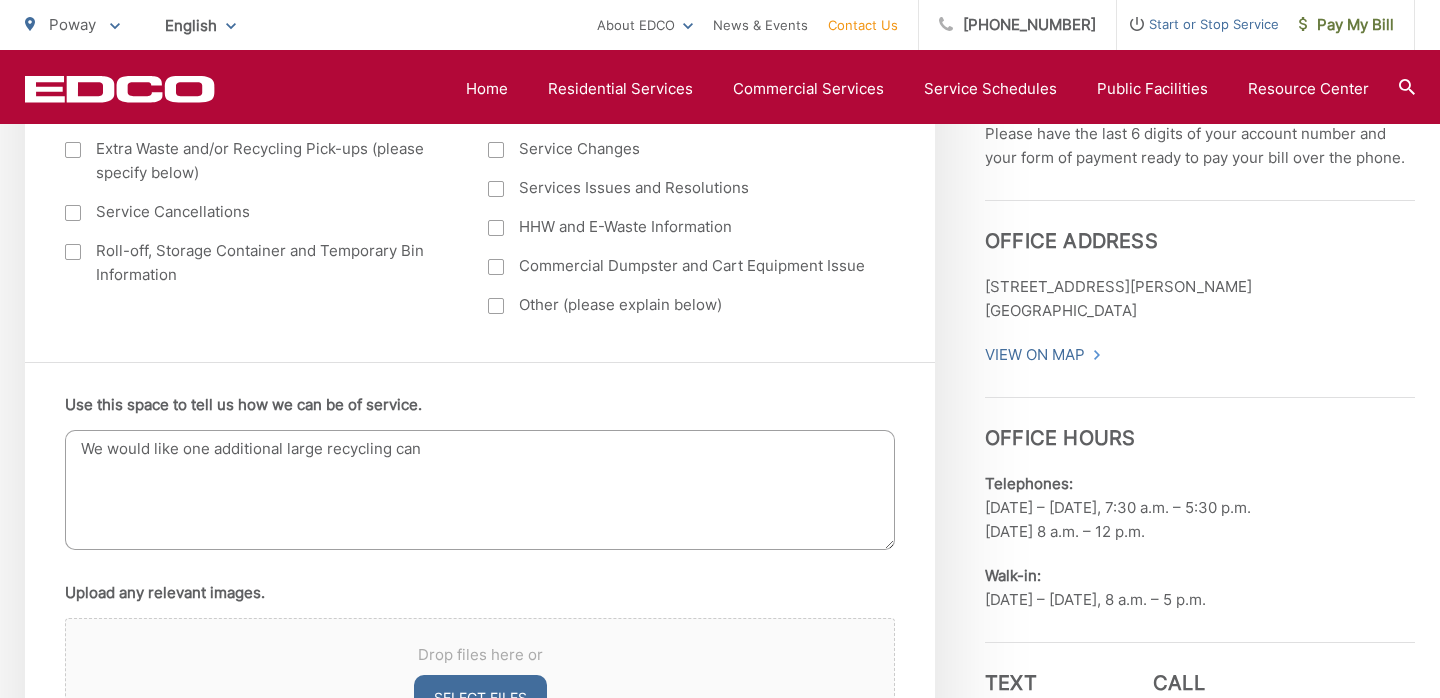 click on "We would like one additional large recycling can" at bounding box center [480, 490] 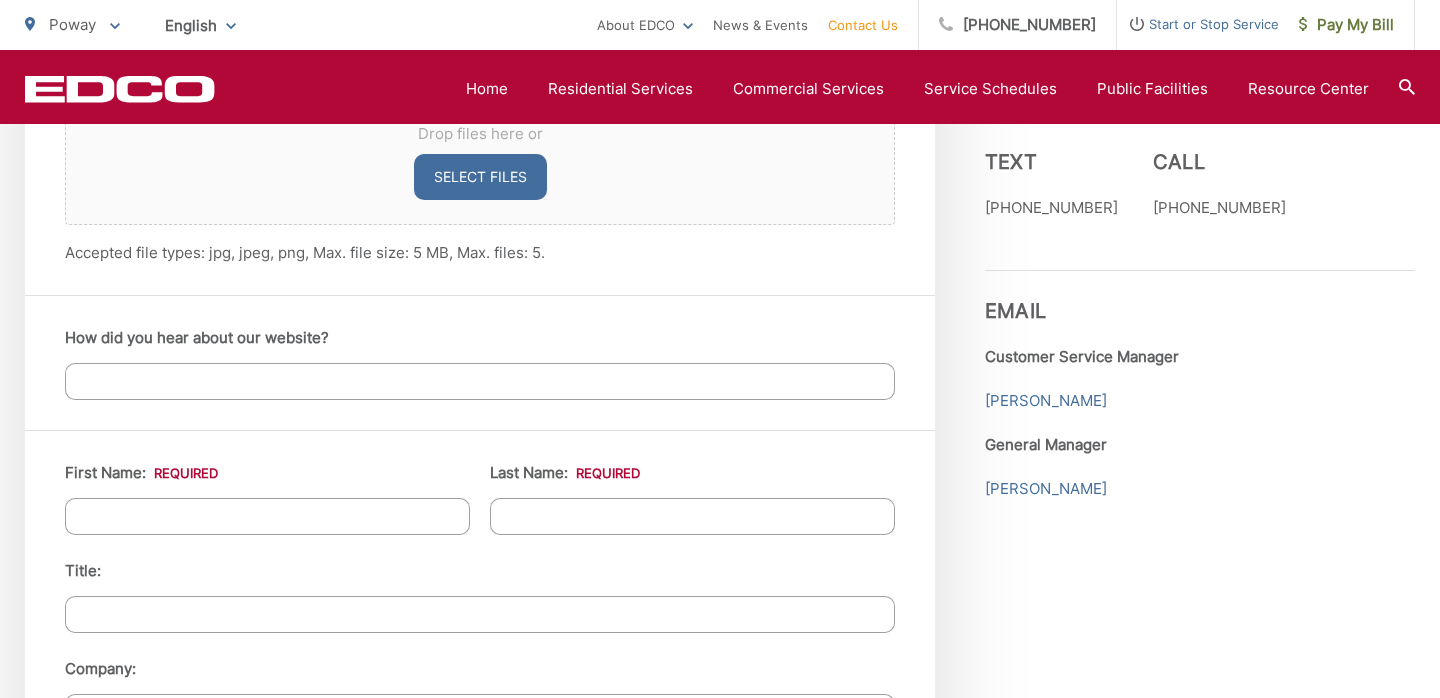 scroll, scrollTop: 1575, scrollLeft: 0, axis: vertical 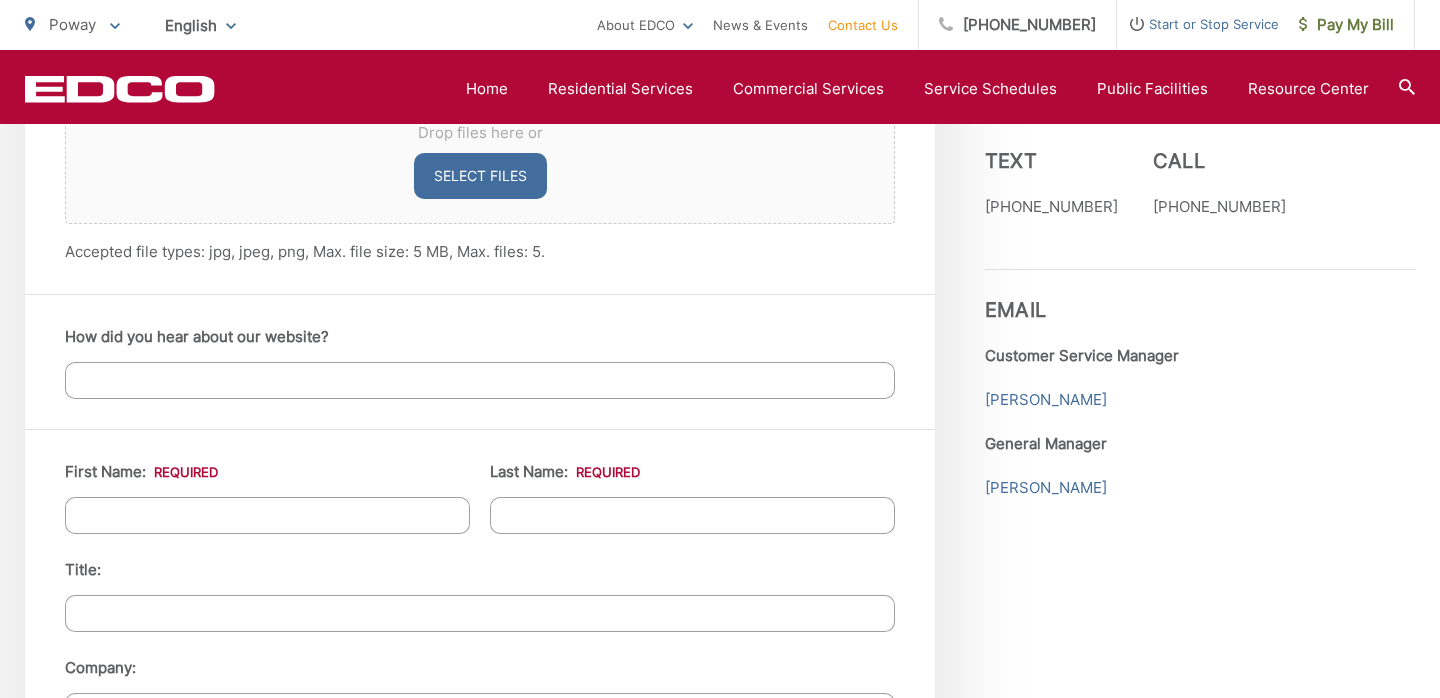 type on "We would like one additional large recycling can if possible." 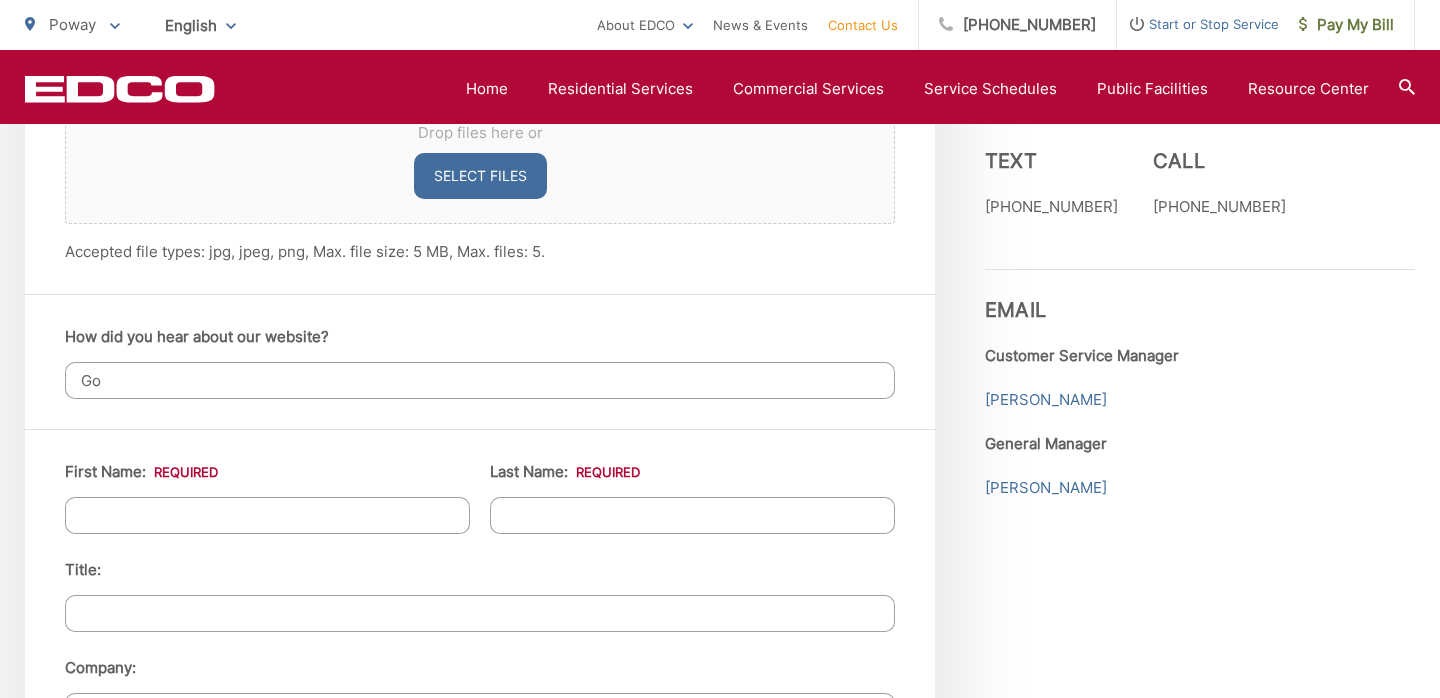 type on "G" 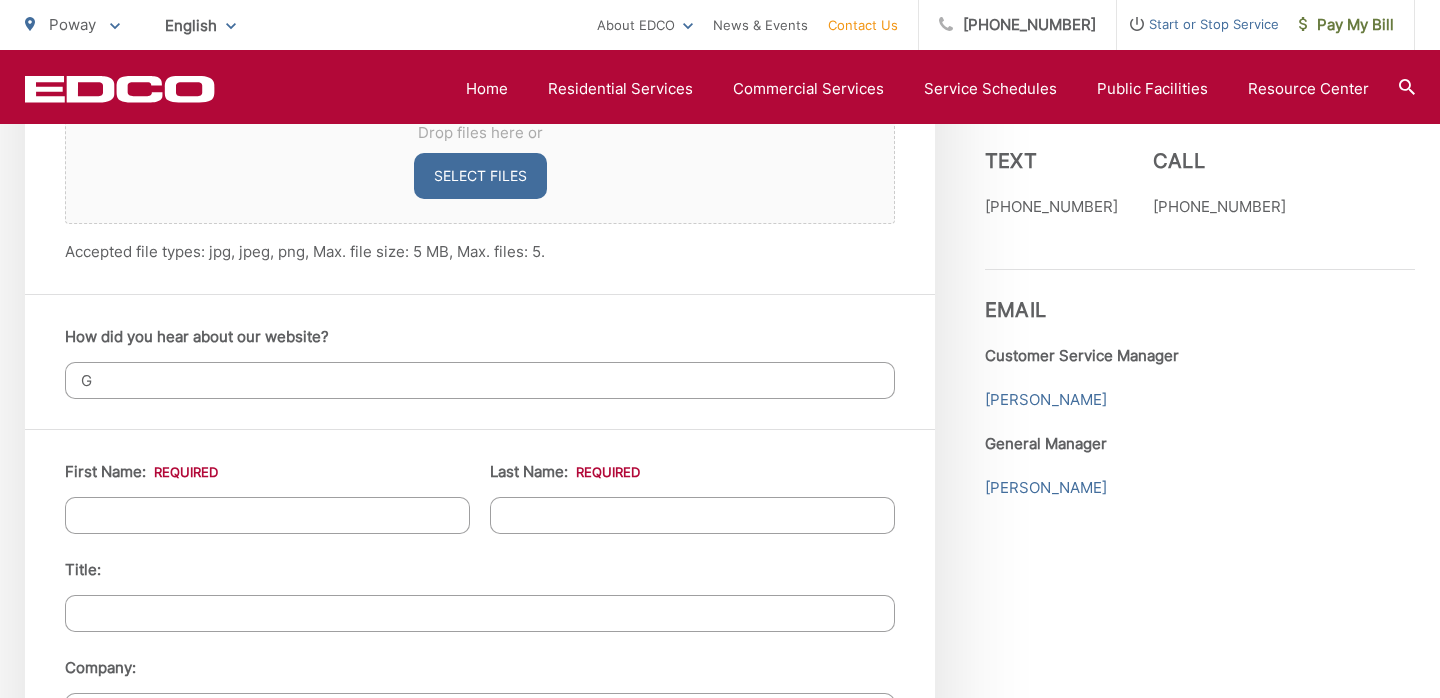 type 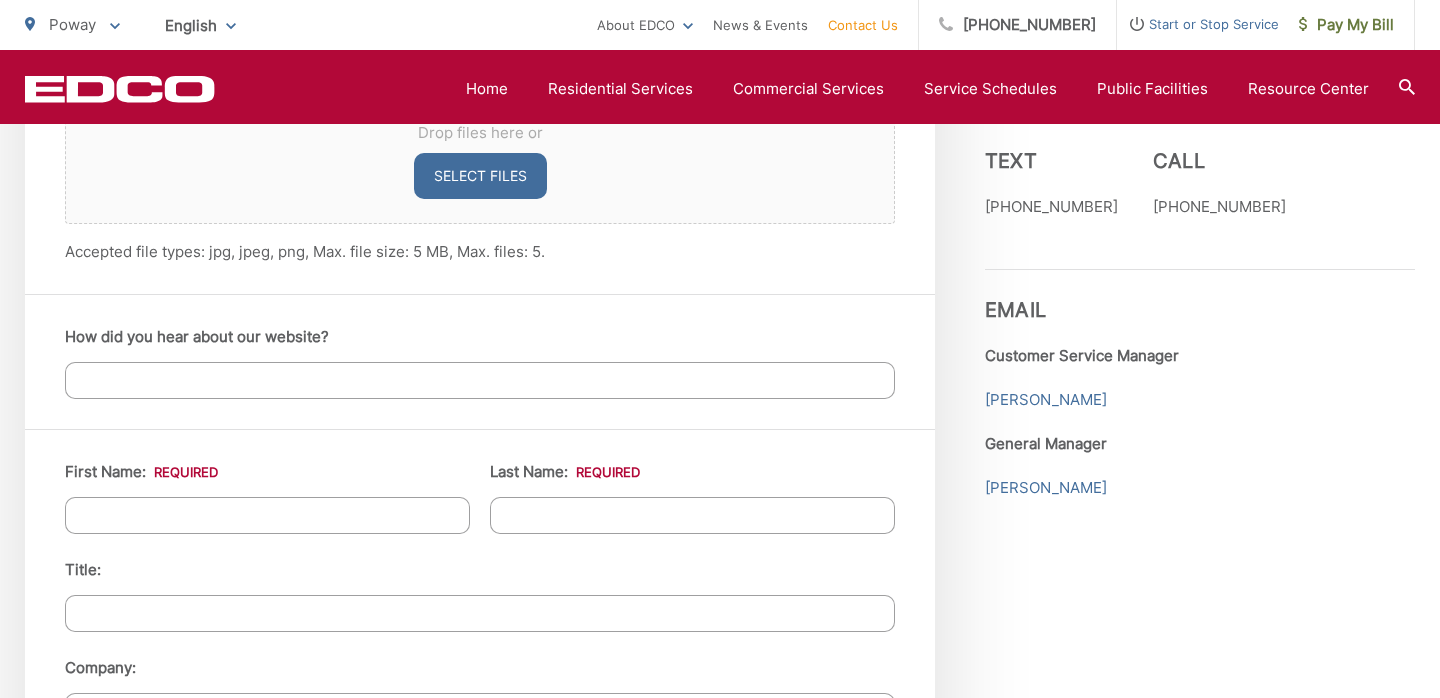click on "First Name: *" at bounding box center [267, 515] 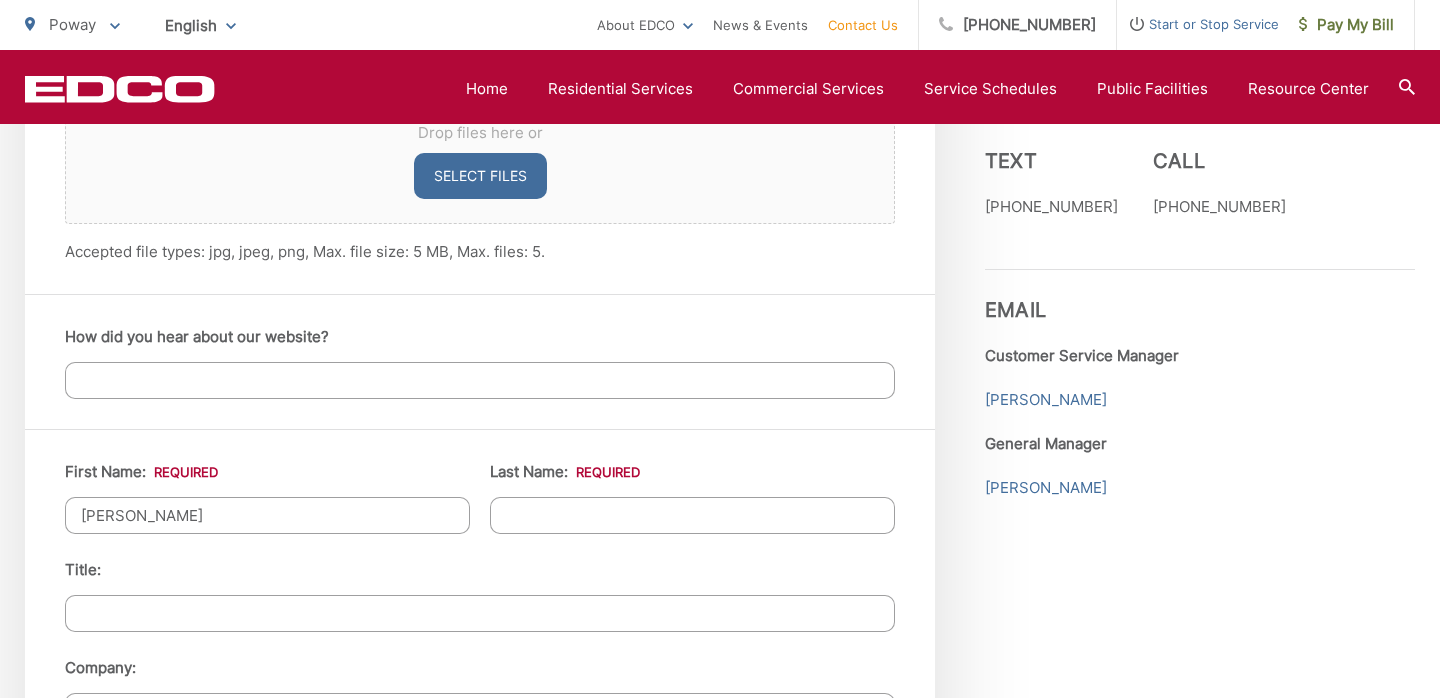 type on "[PERSON_NAME]" 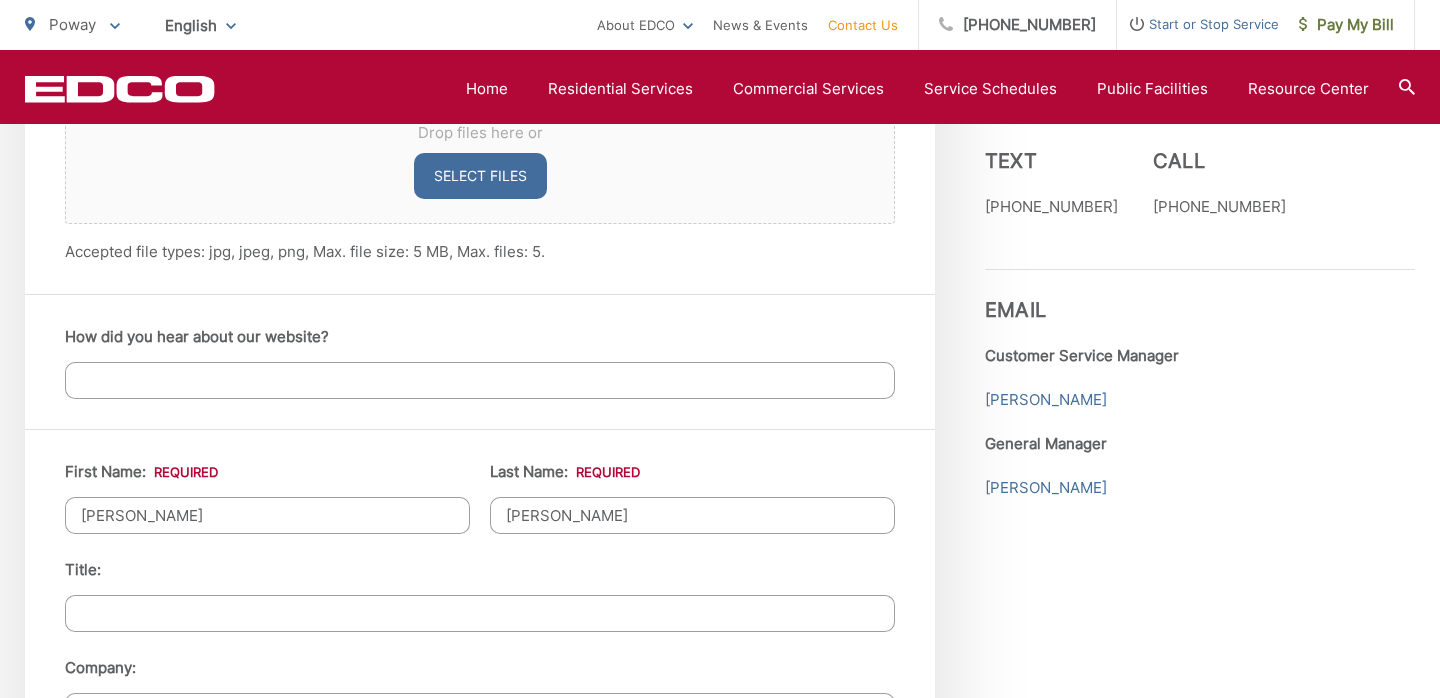 type on "[GEOGRAPHIC_DATA]" 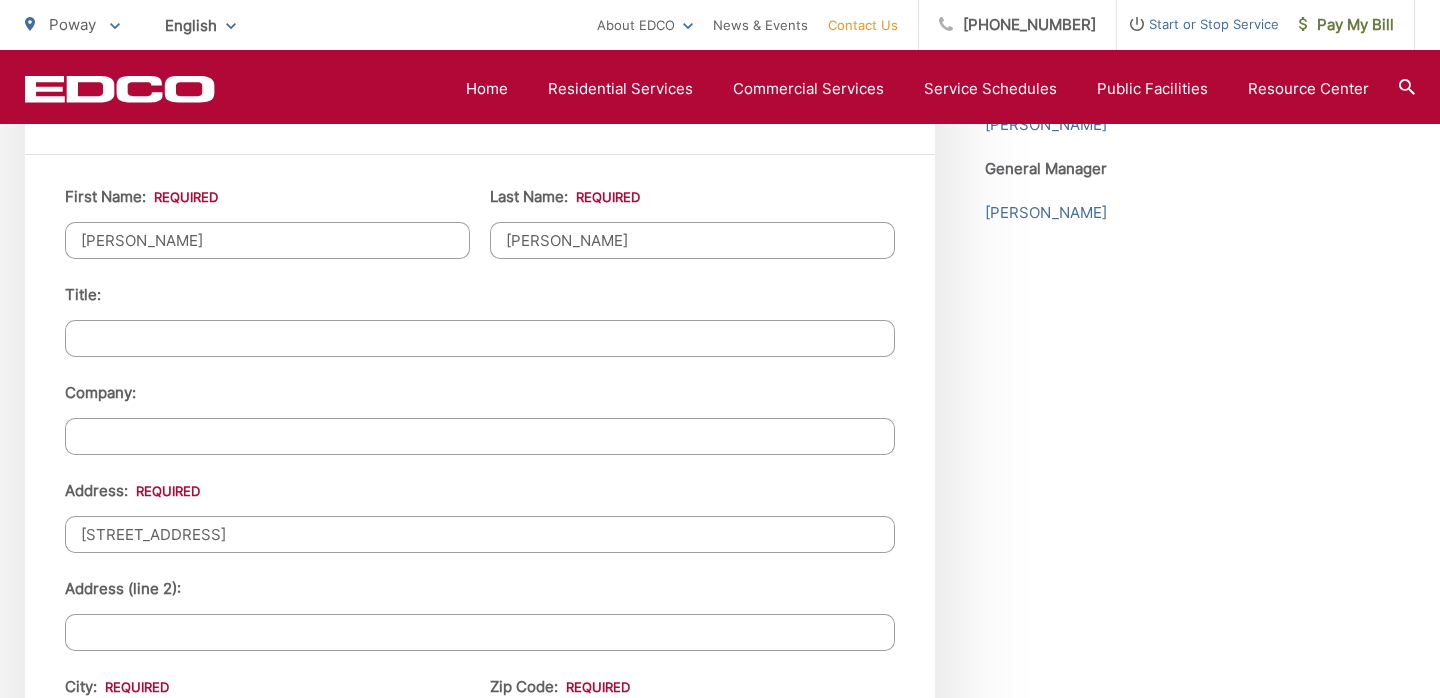 scroll, scrollTop: 1859, scrollLeft: 0, axis: vertical 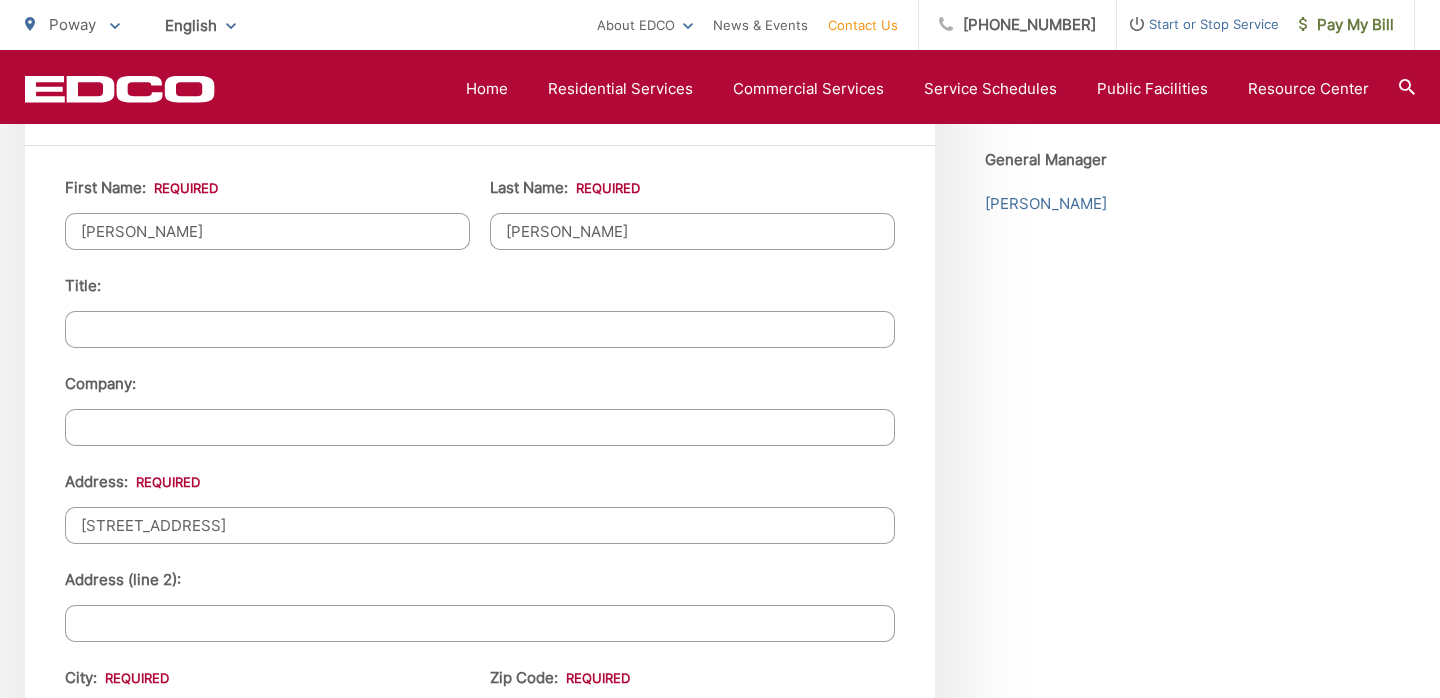 drag, startPoint x: 258, startPoint y: 517, endPoint x: 0, endPoint y: 495, distance: 258.93628 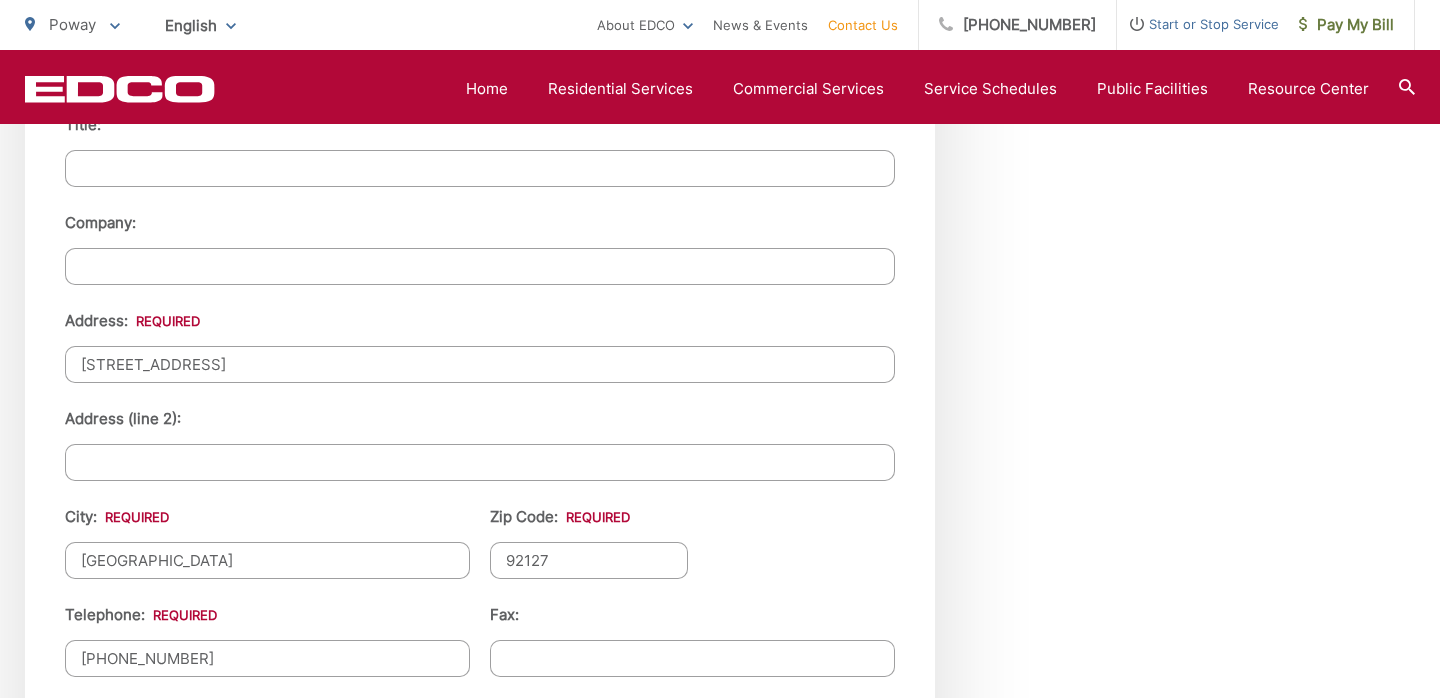 scroll, scrollTop: 2037, scrollLeft: 0, axis: vertical 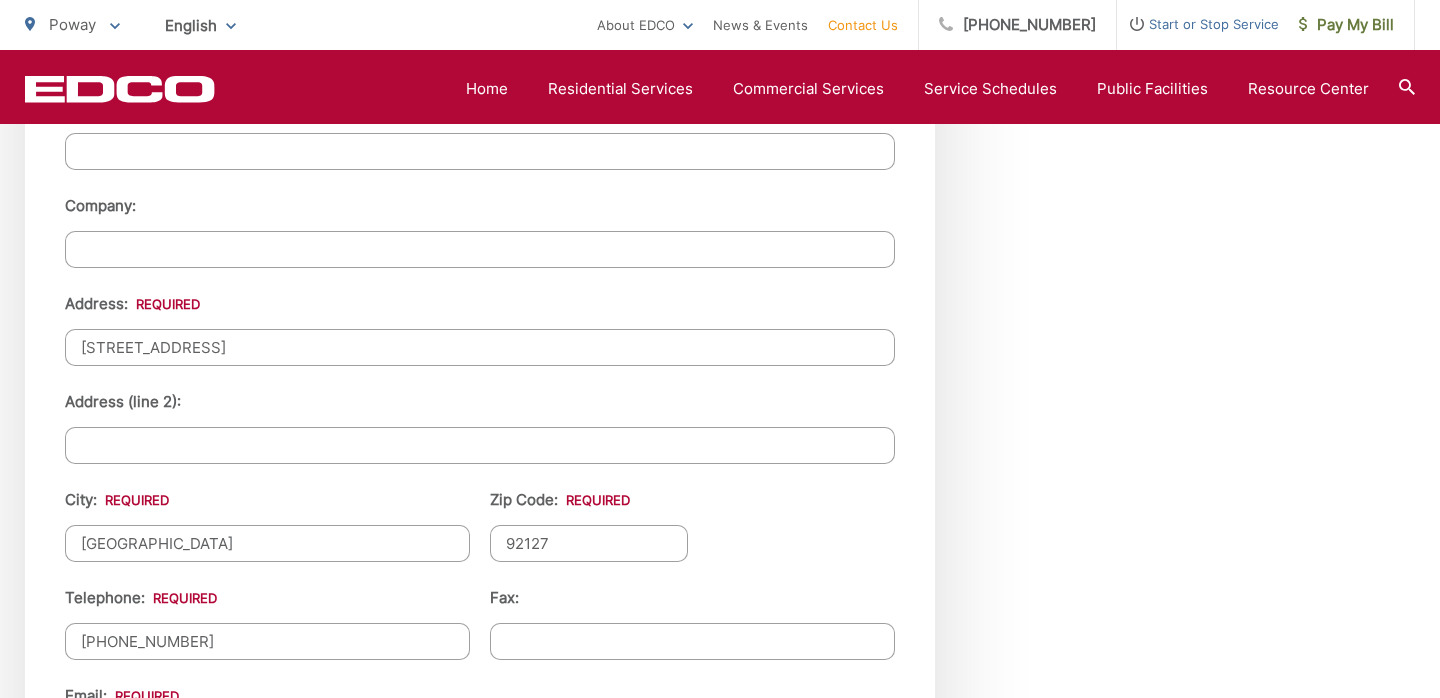 type on "[STREET_ADDRESS]" 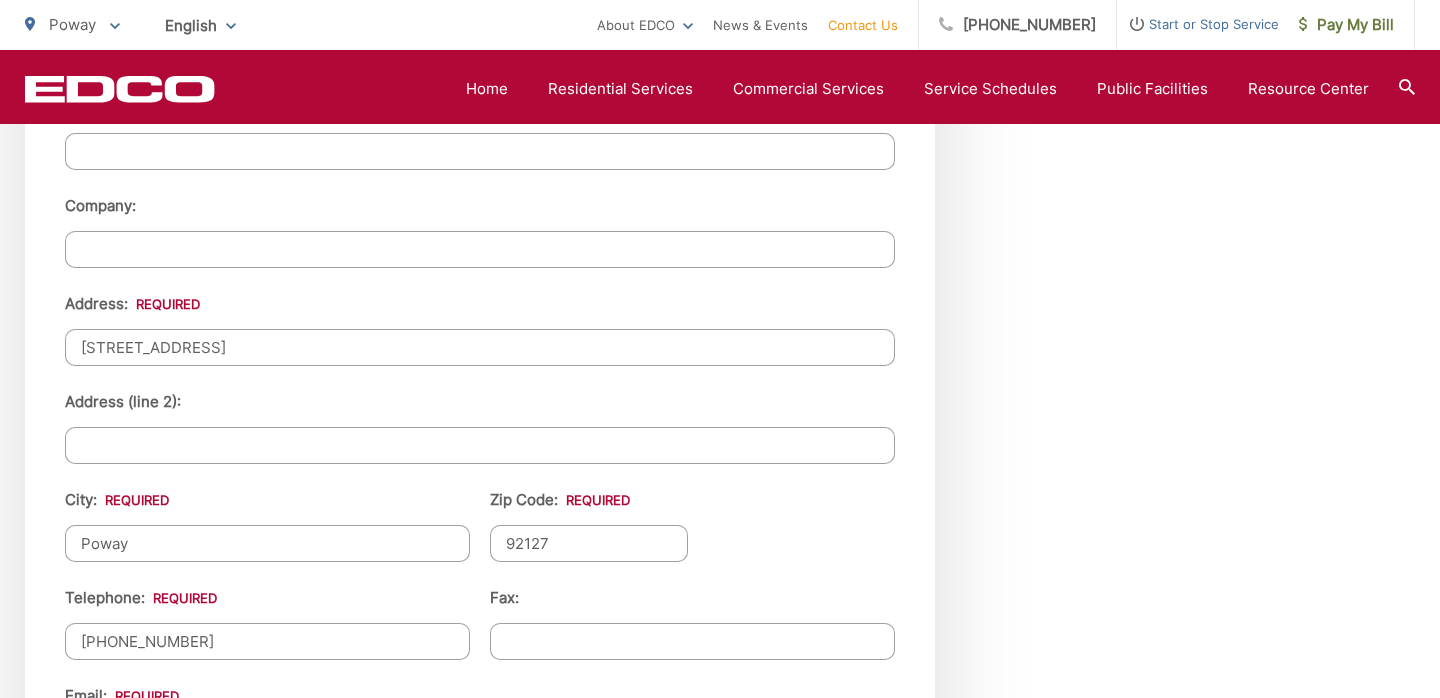 type on "Poway" 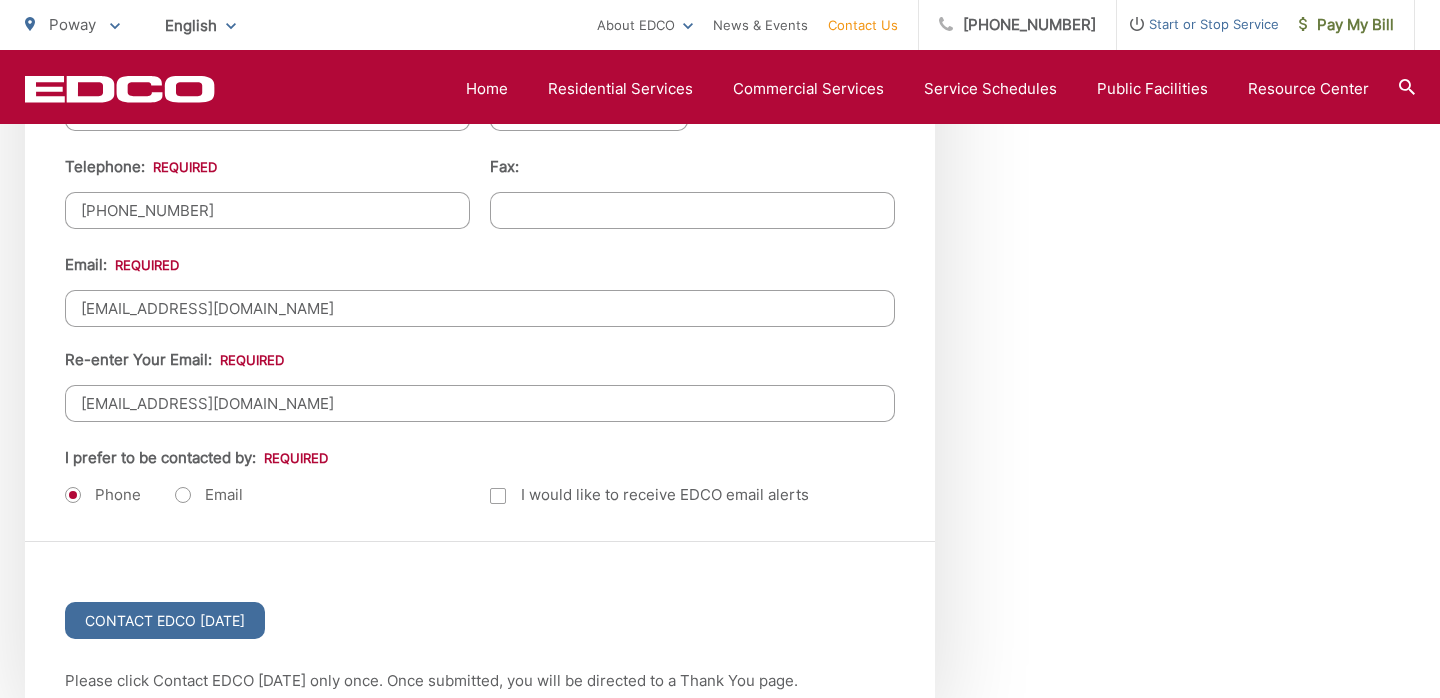 scroll, scrollTop: 2470, scrollLeft: 0, axis: vertical 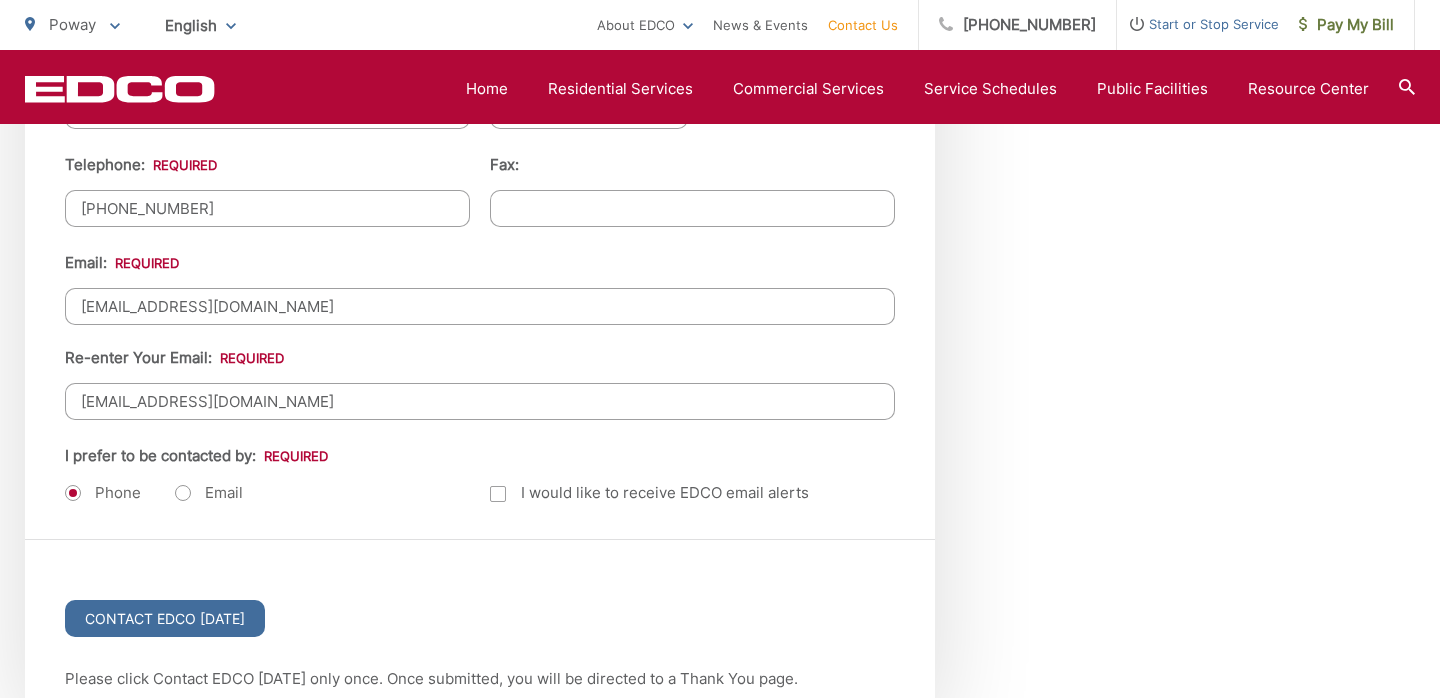 type on "92064" 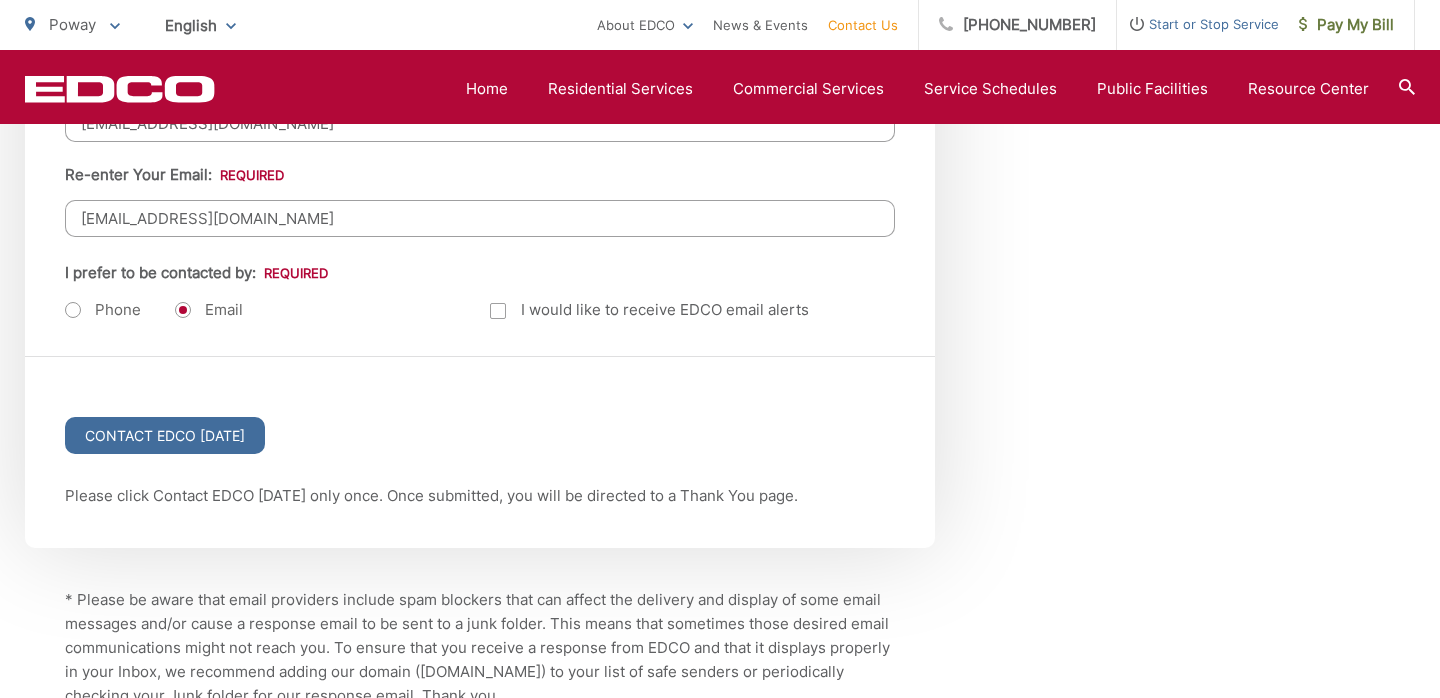 scroll, scrollTop: 2655, scrollLeft: 0, axis: vertical 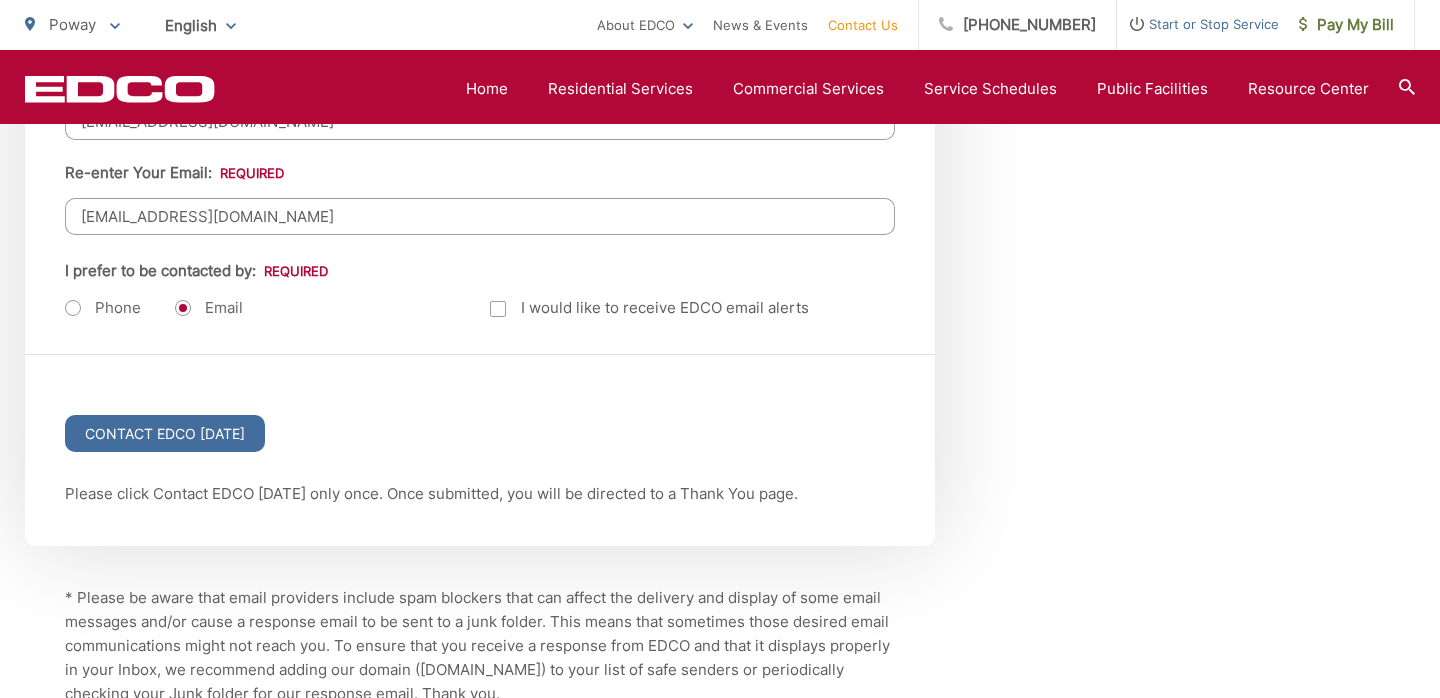click at bounding box center [498, 309] 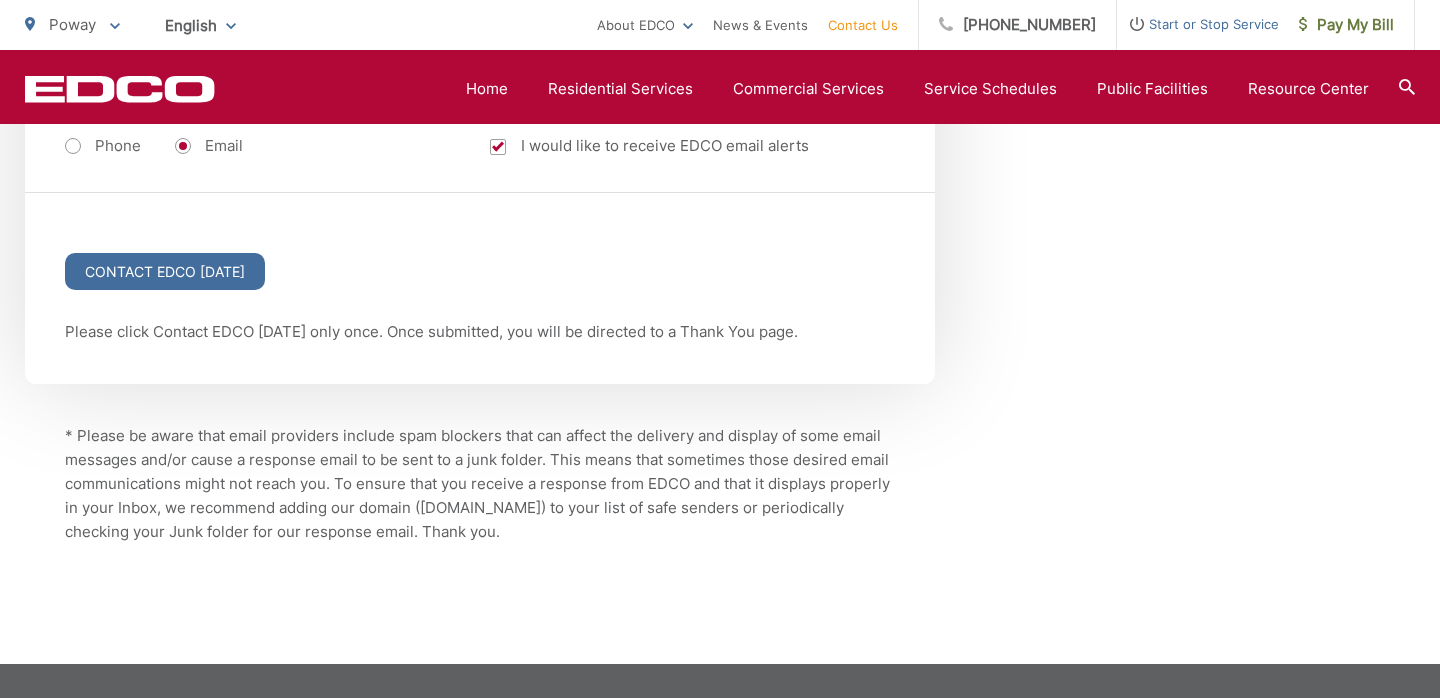 scroll, scrollTop: 2903, scrollLeft: 0, axis: vertical 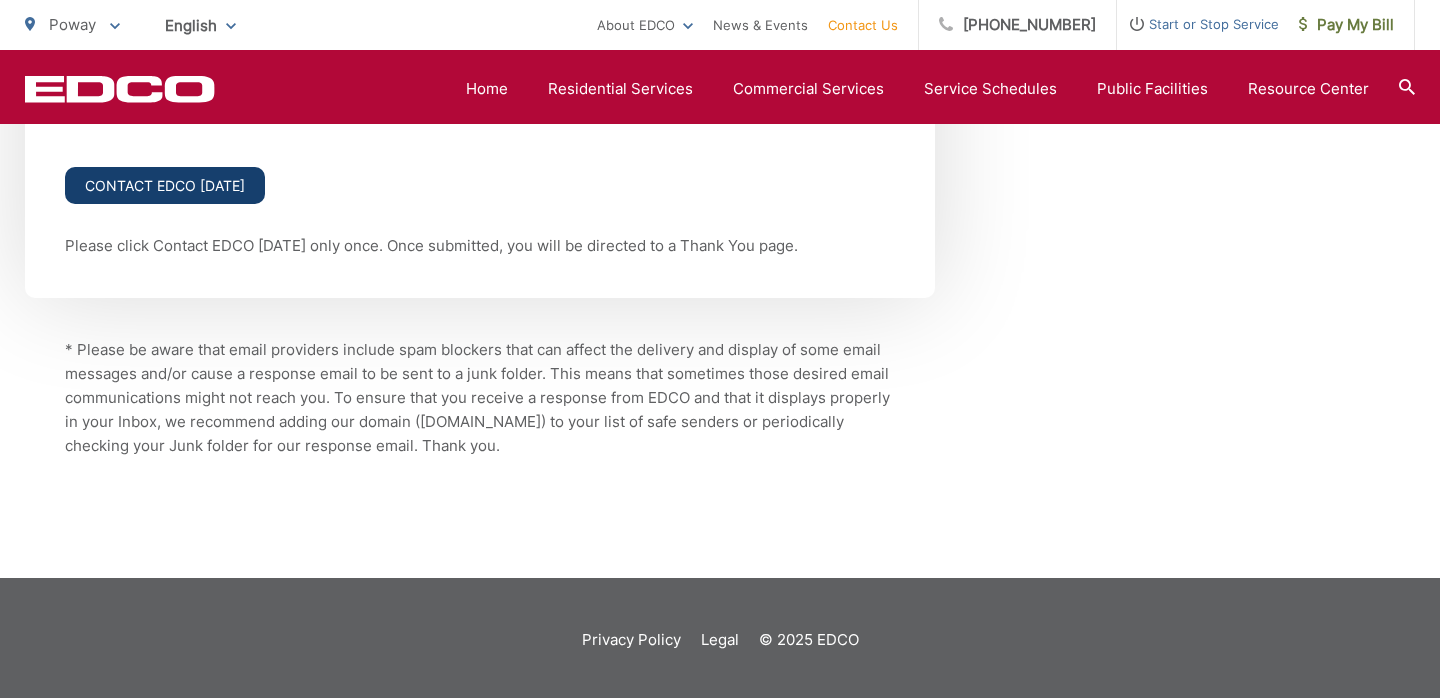 click on "Contact EDCO [DATE]" at bounding box center [165, 185] 